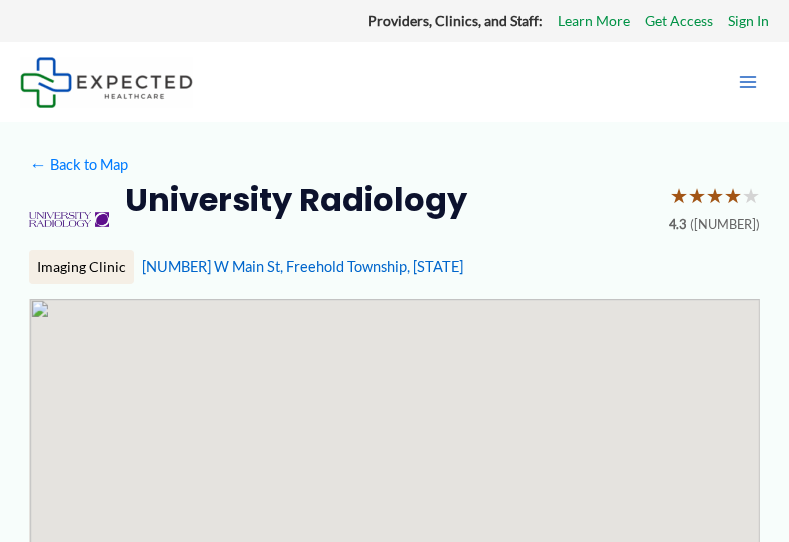 scroll, scrollTop: 0, scrollLeft: 0, axis: both 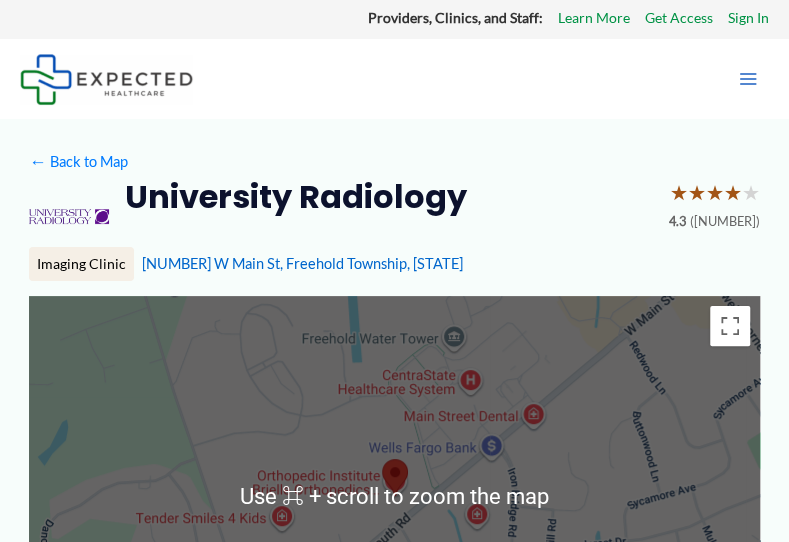 click on "1043 W Main St, Freehold Township, NJ" at bounding box center (451, 264) 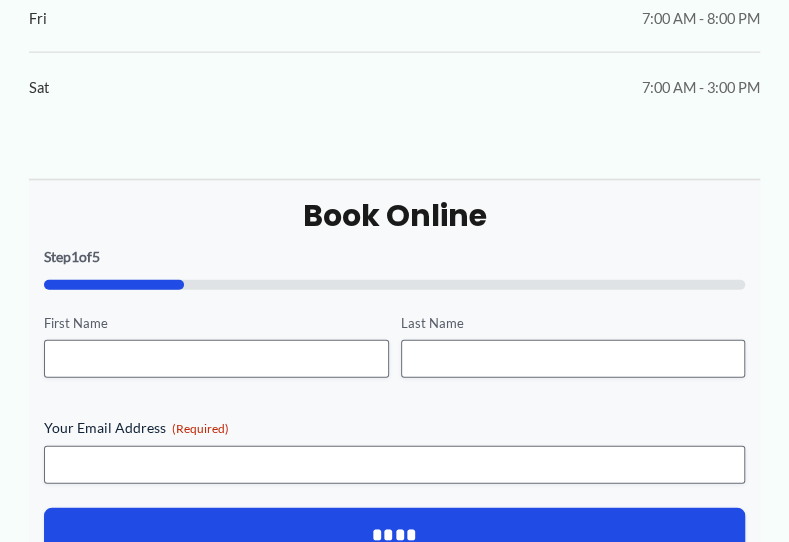 scroll, scrollTop: 1481, scrollLeft: 0, axis: vertical 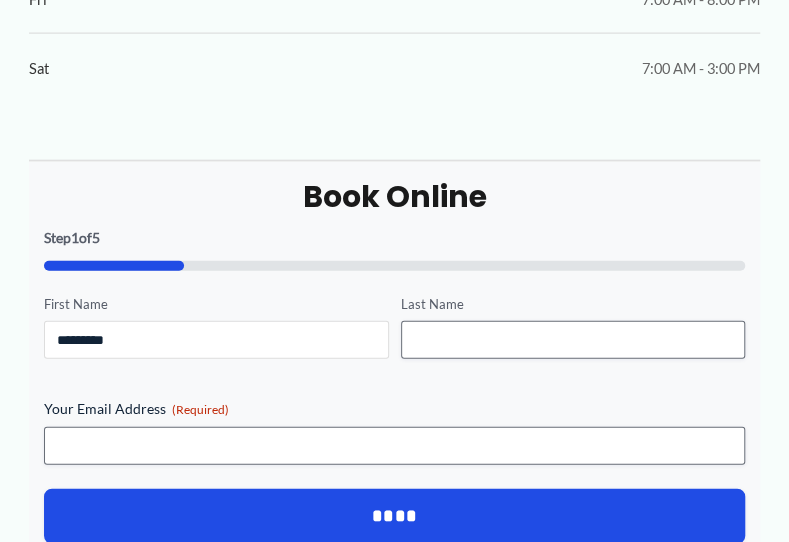 type on "*********" 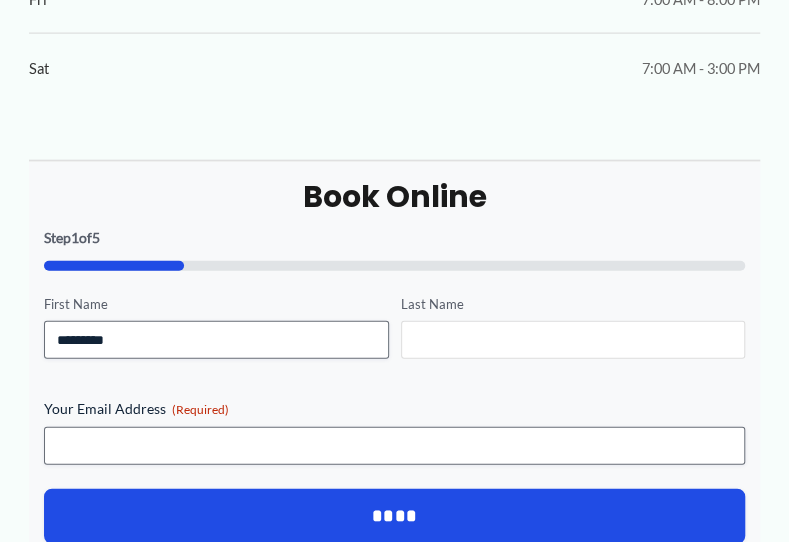 click on "Last Name" at bounding box center (573, 340) 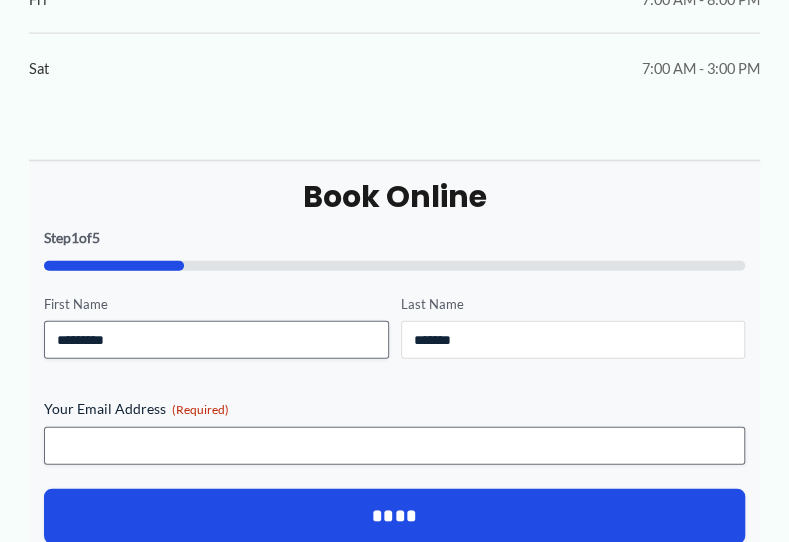 type on "*******" 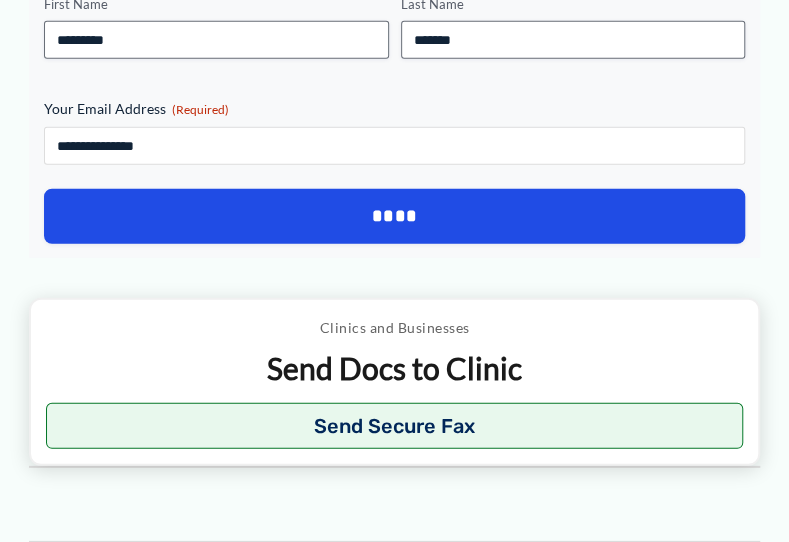 scroll, scrollTop: 1785, scrollLeft: 0, axis: vertical 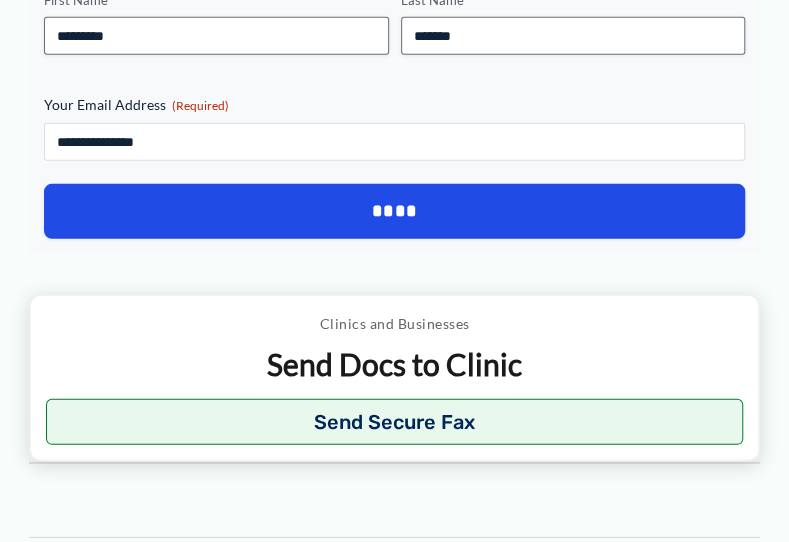 type on "**********" 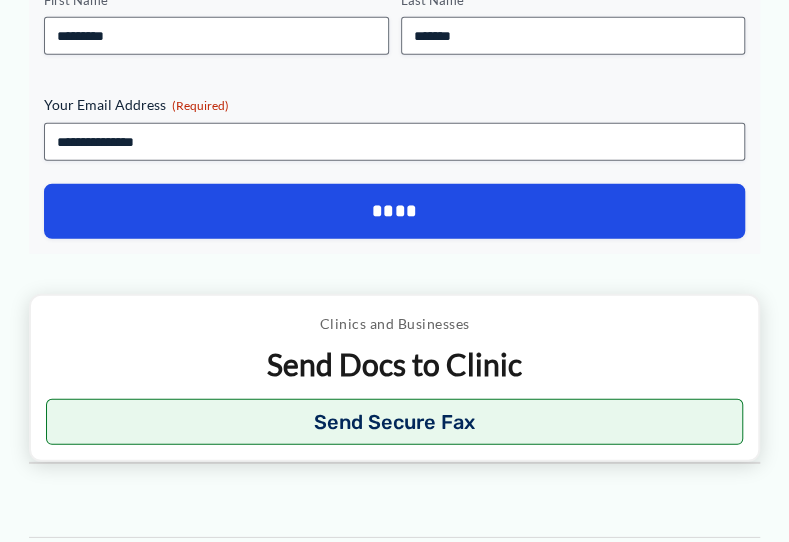 click on "****" at bounding box center [395, 211] 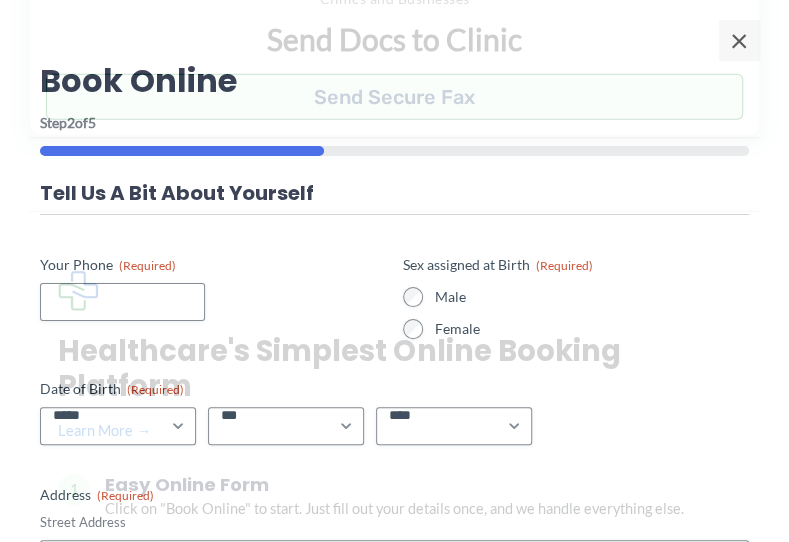 scroll, scrollTop: 0, scrollLeft: 0, axis: both 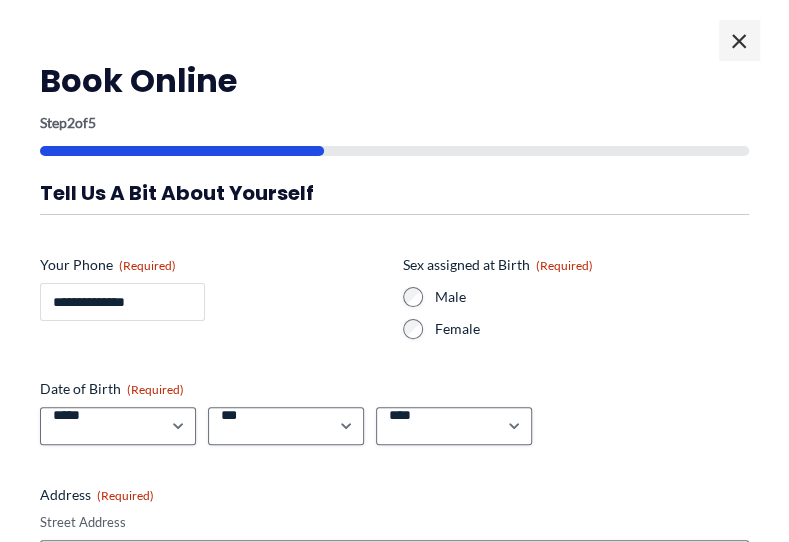type on "**********" 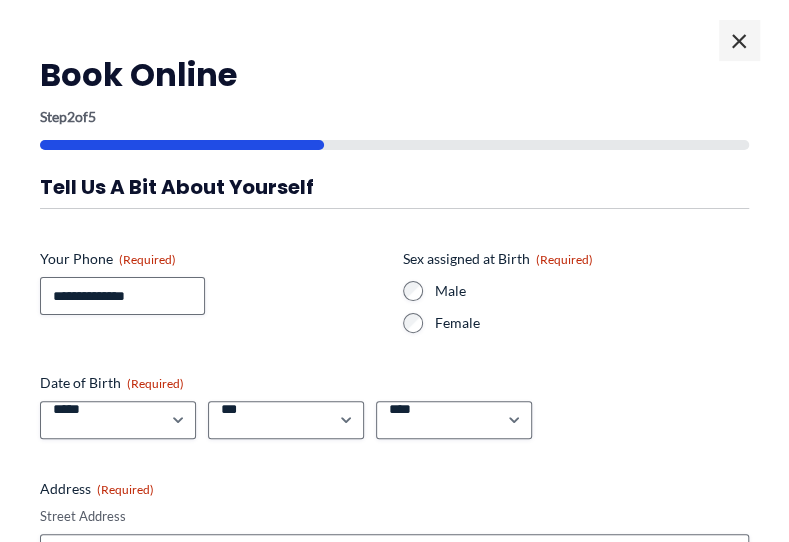 scroll, scrollTop: 0, scrollLeft: 0, axis: both 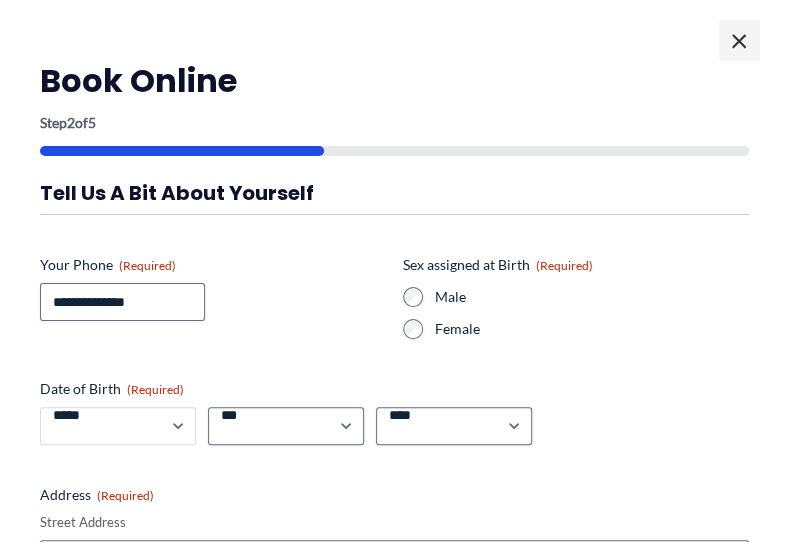 select on "*" 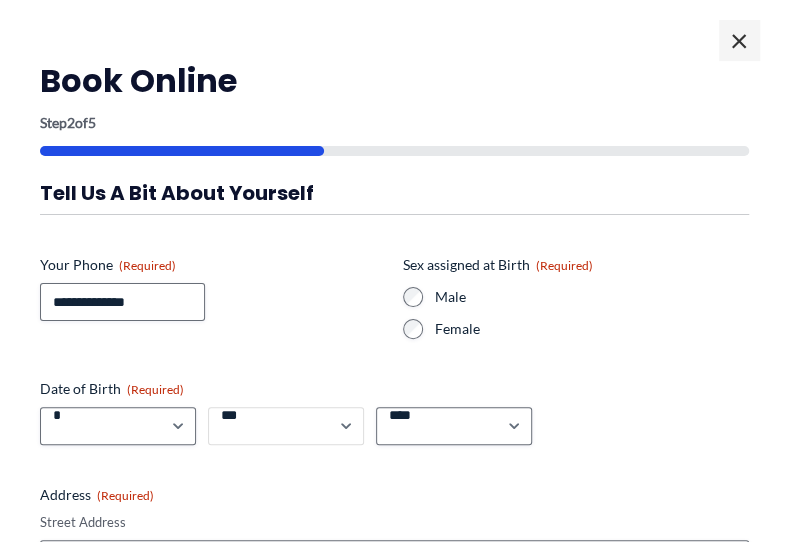 select on "**" 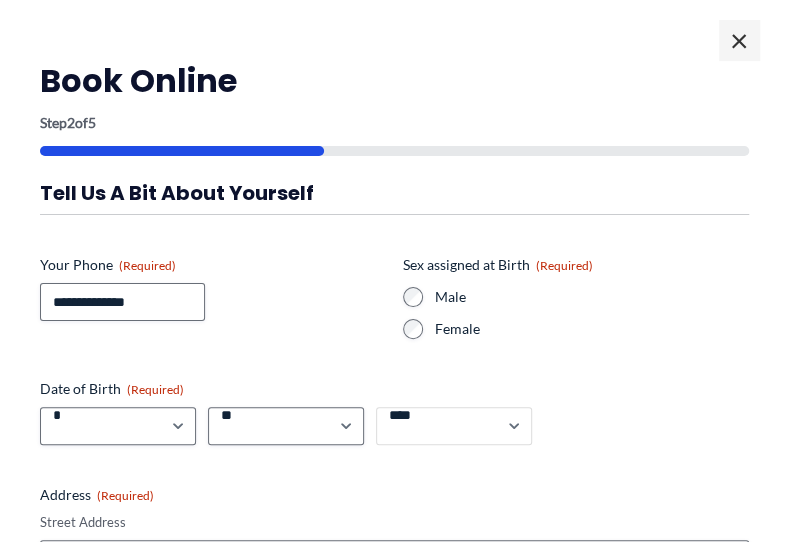 select on "****" 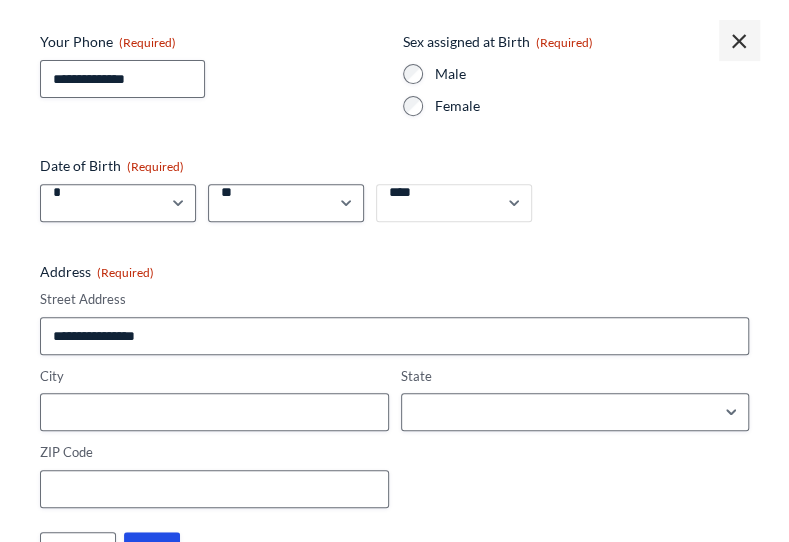 scroll, scrollTop: 228, scrollLeft: 0, axis: vertical 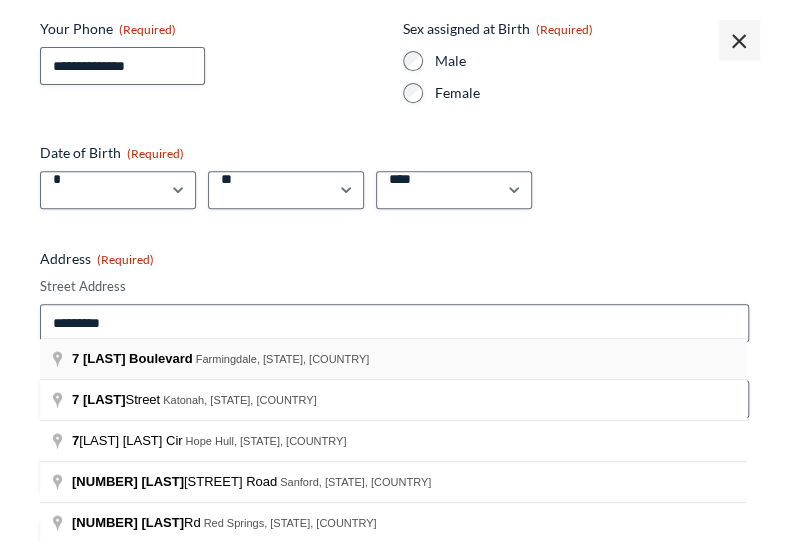 type on "**********" 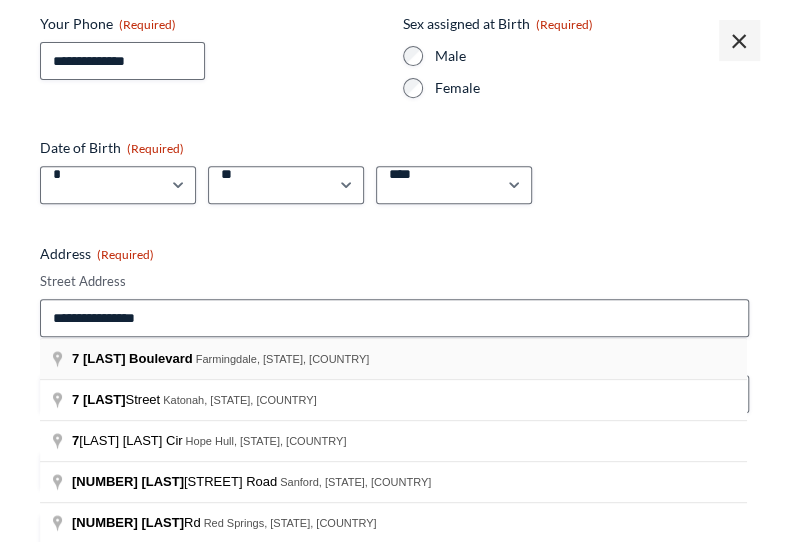 type on "**********" 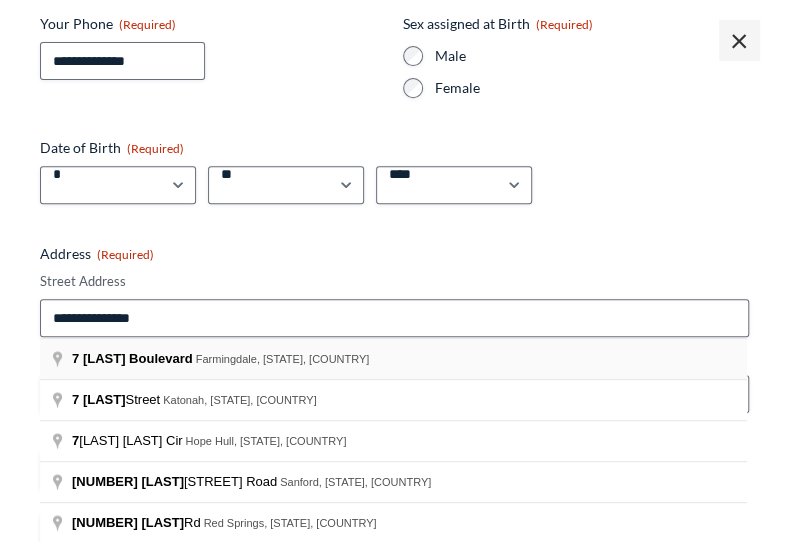 type on "**********" 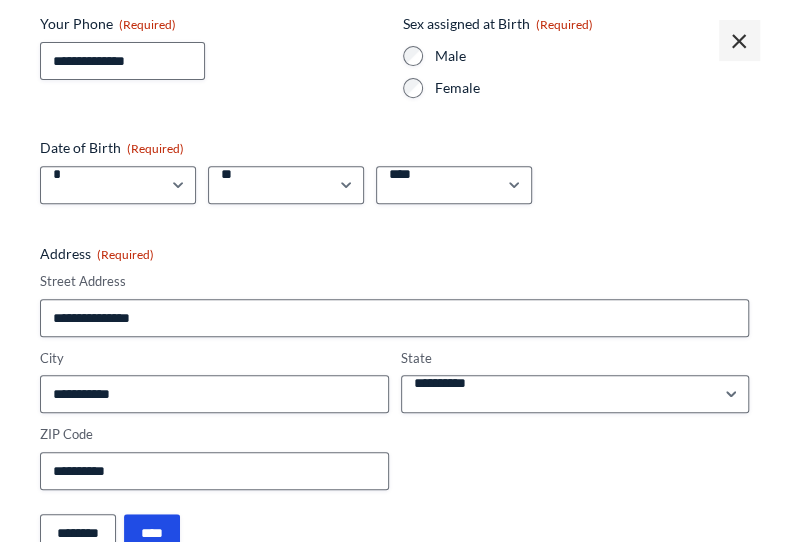 scroll, scrollTop: 237, scrollLeft: 0, axis: vertical 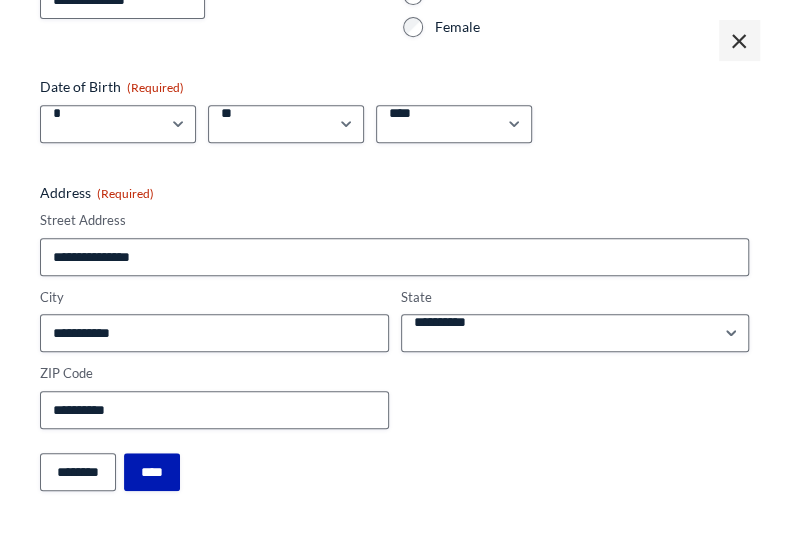 click on "****" at bounding box center (152, 472) 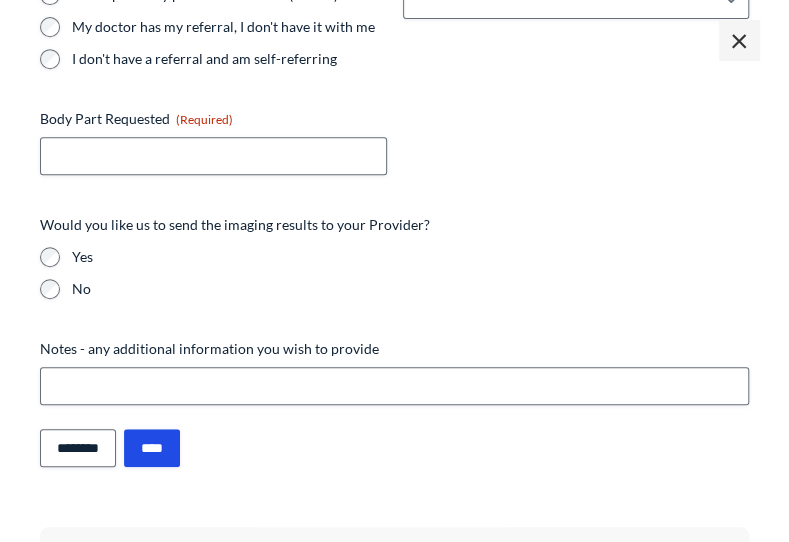 scroll, scrollTop: 0, scrollLeft: 0, axis: both 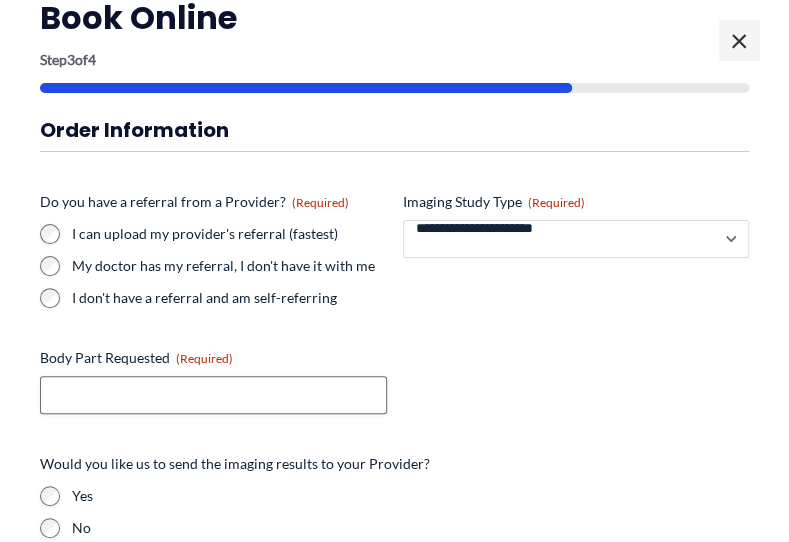select on "*****" 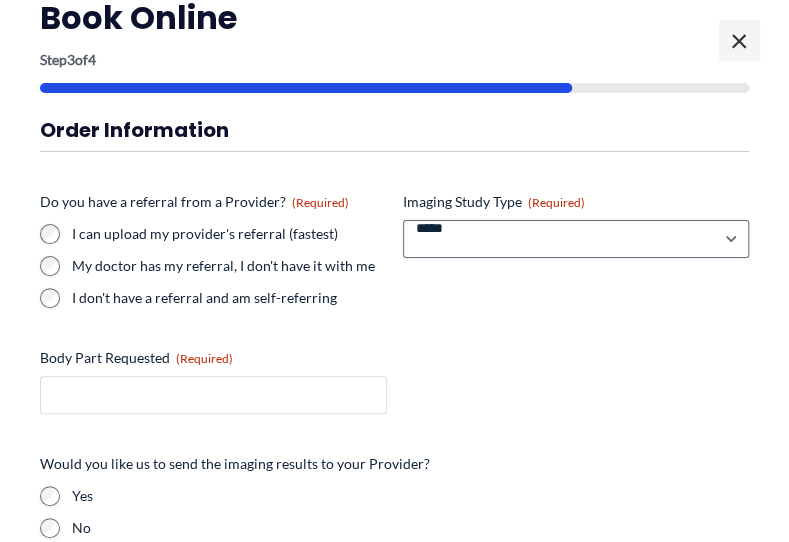 scroll, scrollTop: 70, scrollLeft: 0, axis: vertical 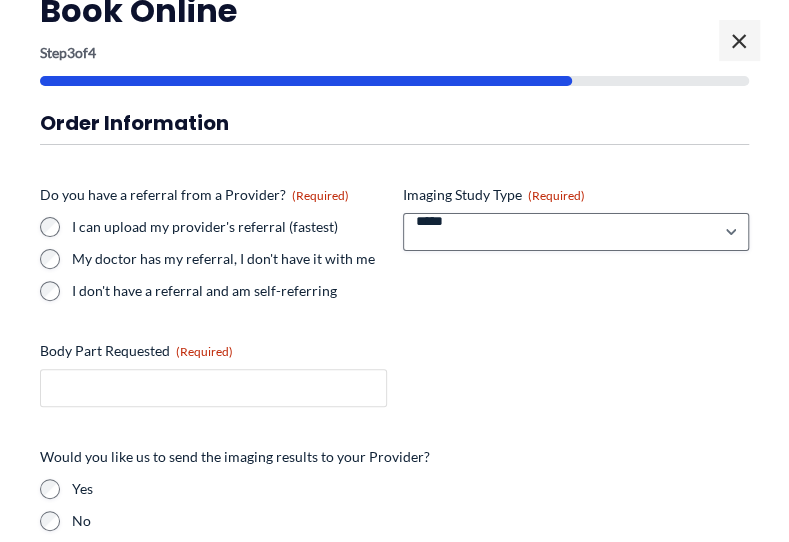 click on "Body Part Requested (Required)" at bounding box center (213, 388) 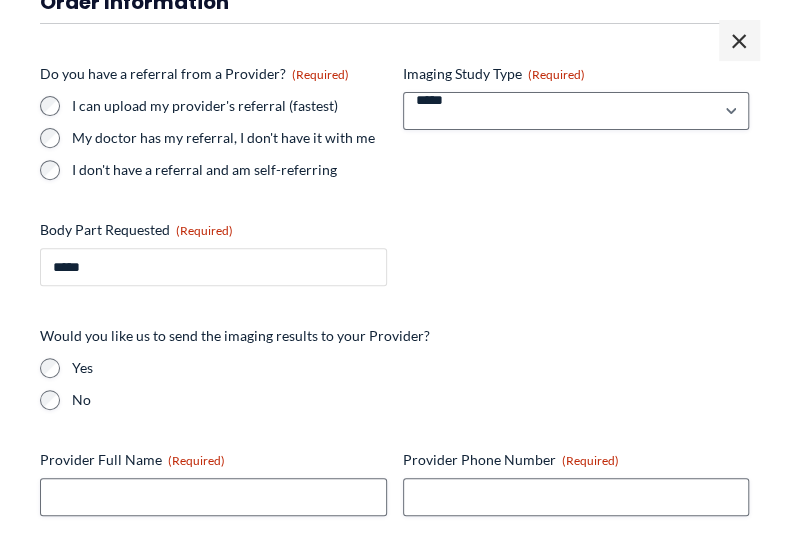 scroll, scrollTop: 201, scrollLeft: 0, axis: vertical 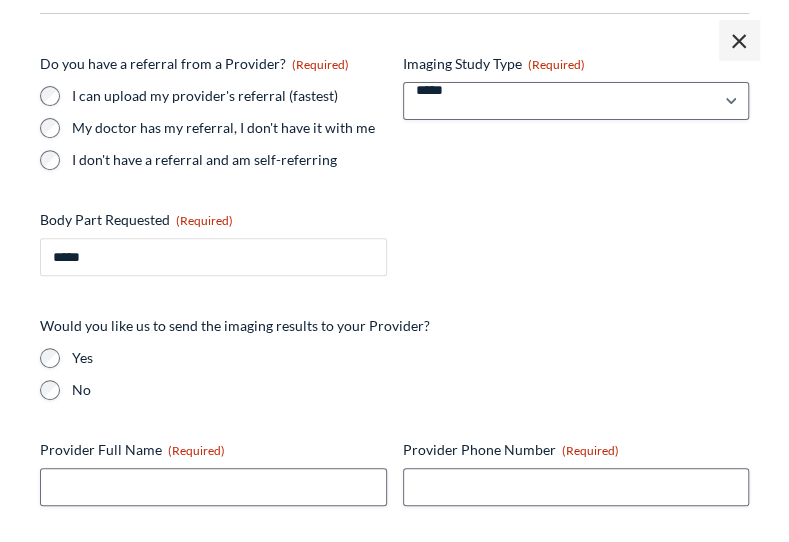type on "*****" 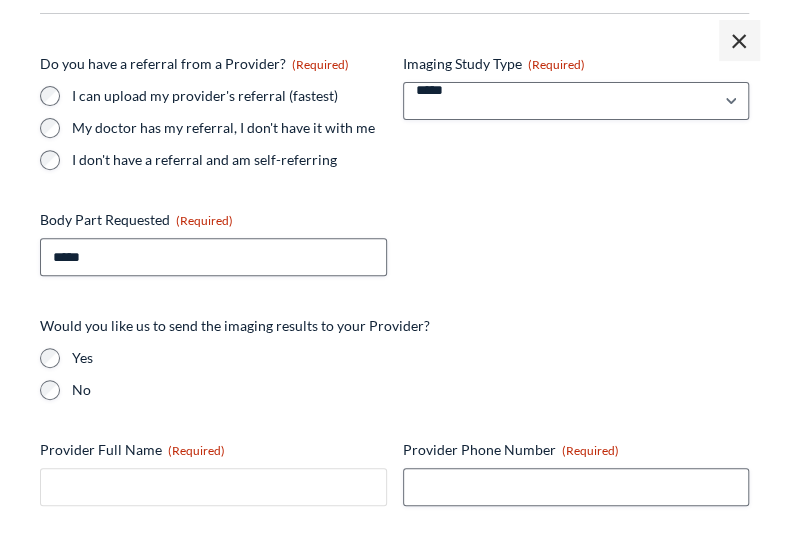 scroll, scrollTop: 1405, scrollLeft: 0, axis: vertical 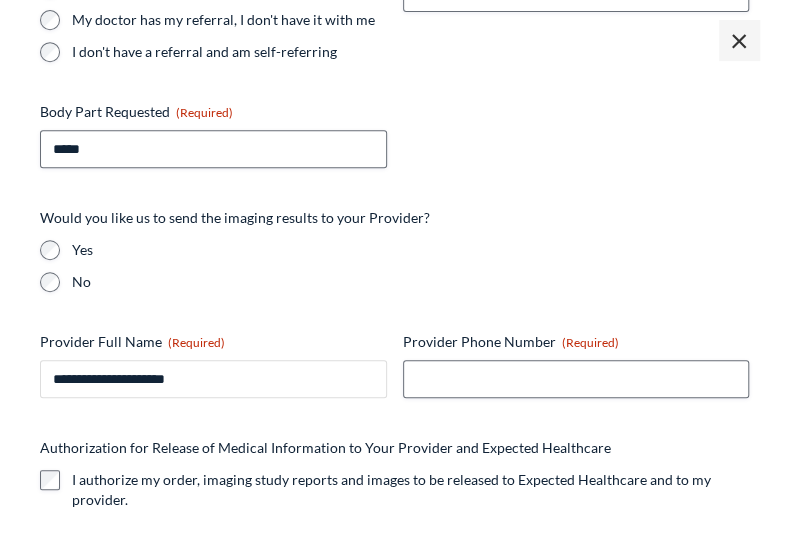 type on "**********" 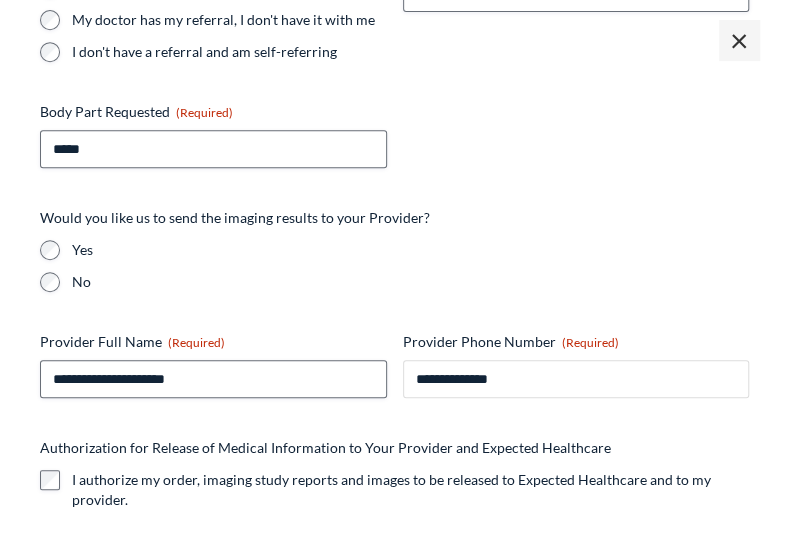 type on "**********" 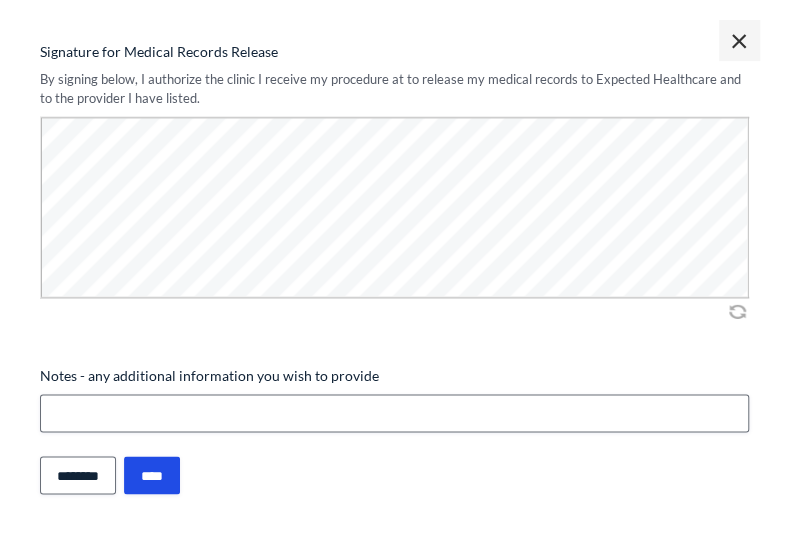 scroll, scrollTop: 818, scrollLeft: 0, axis: vertical 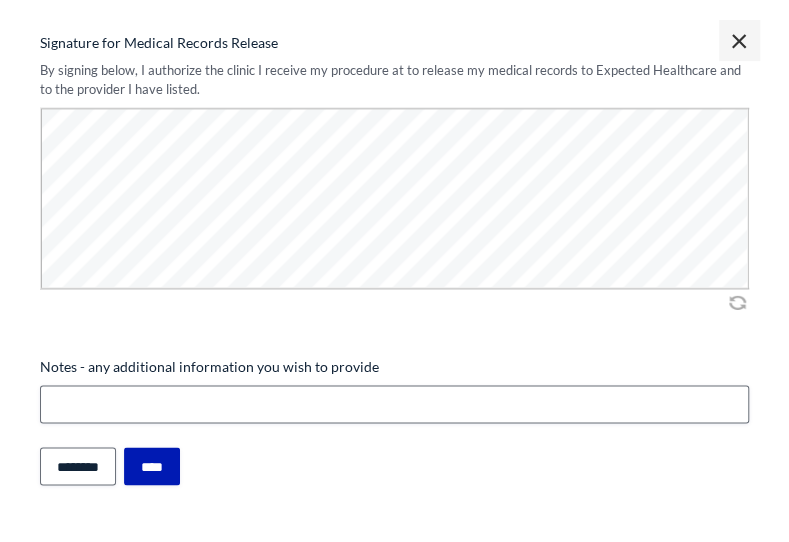 click on "****" at bounding box center [152, 466] 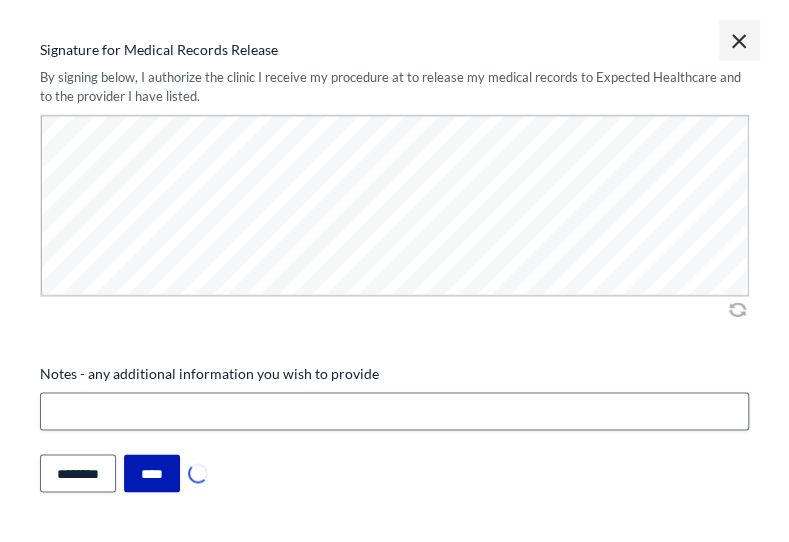 scroll, scrollTop: 818, scrollLeft: 0, axis: vertical 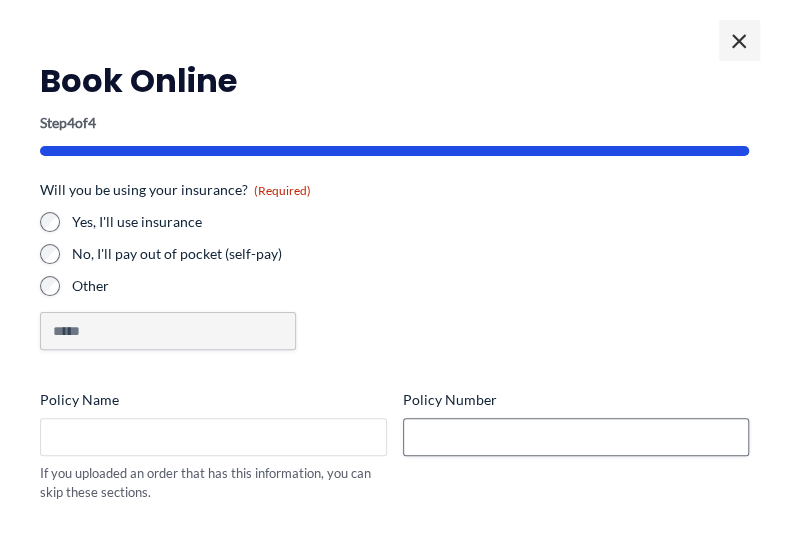 click on "Policy Name" at bounding box center (213, 437) 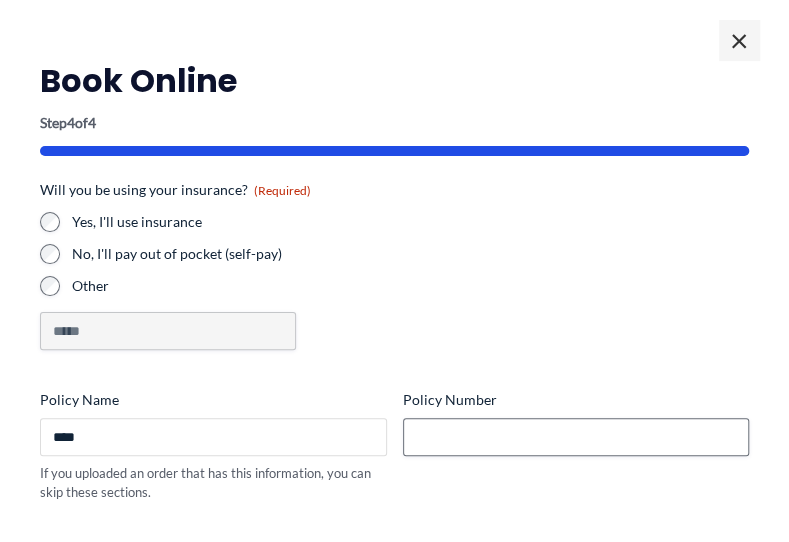 type on "**********" 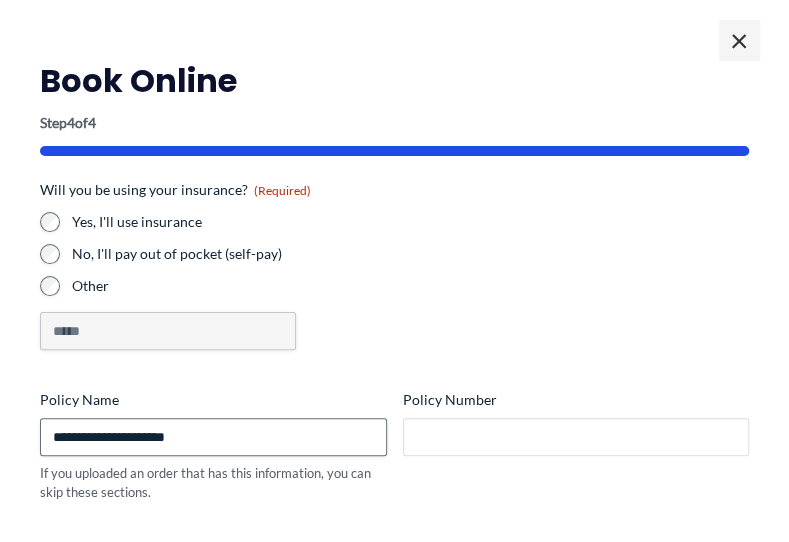 click on "Policy Number" at bounding box center (576, 437) 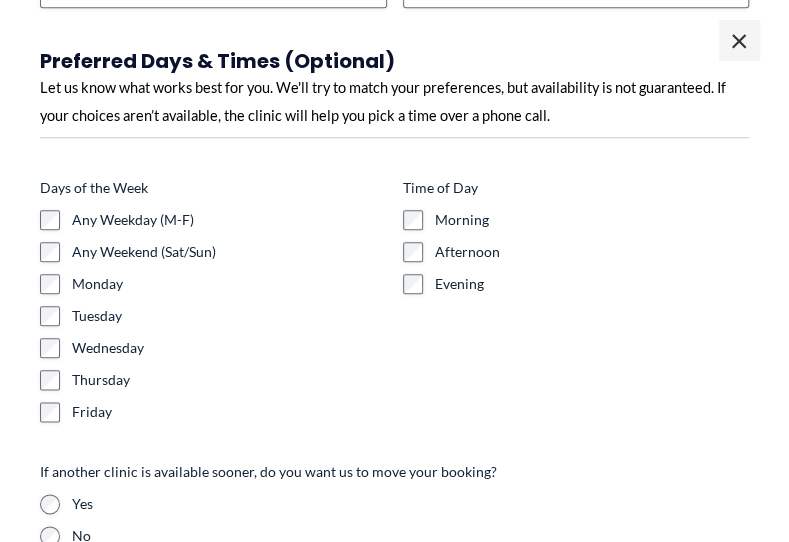 scroll, scrollTop: 600, scrollLeft: 0, axis: vertical 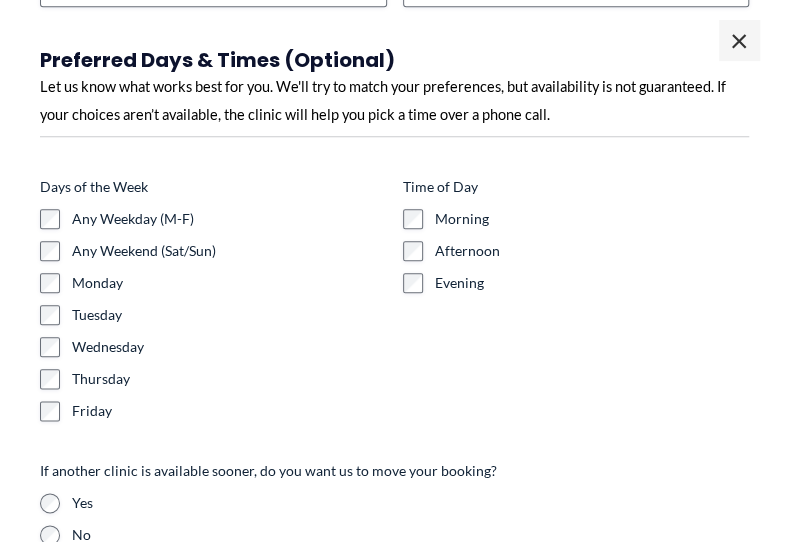 type on "**********" 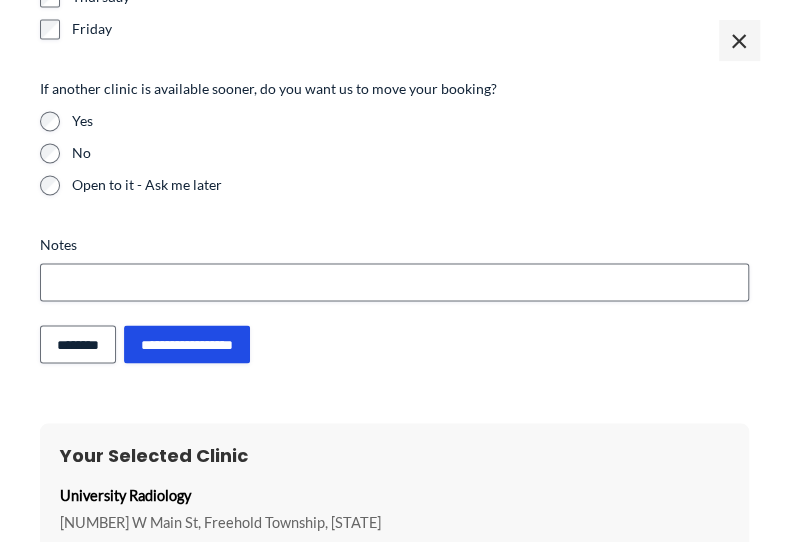 scroll, scrollTop: 984, scrollLeft: 0, axis: vertical 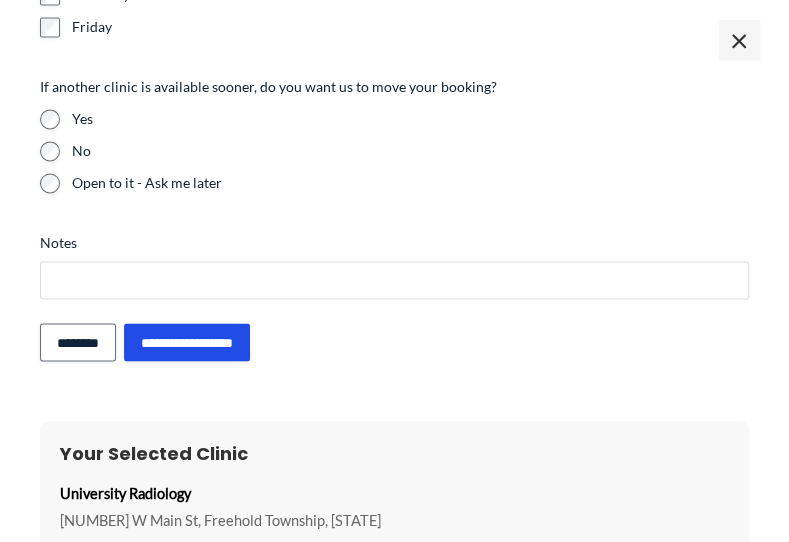 click on "Notes" at bounding box center [394, 280] 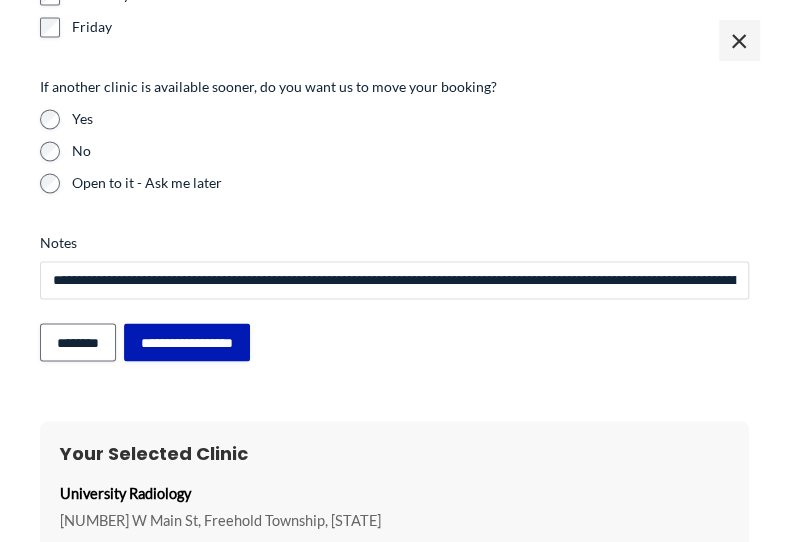 type on "**********" 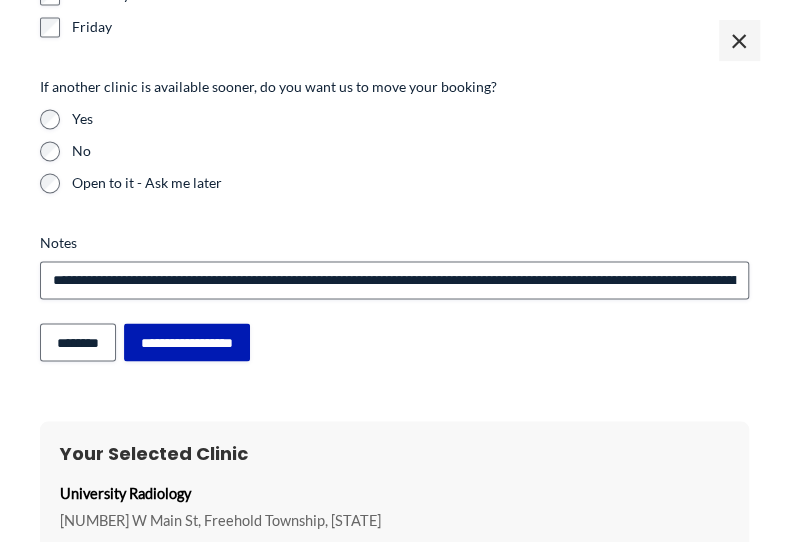 click on "**********" at bounding box center [187, 342] 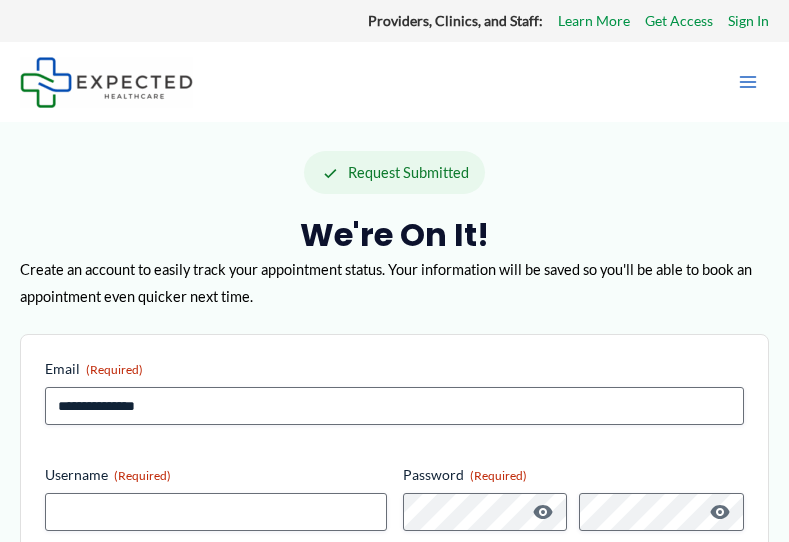 scroll, scrollTop: 0, scrollLeft: 0, axis: both 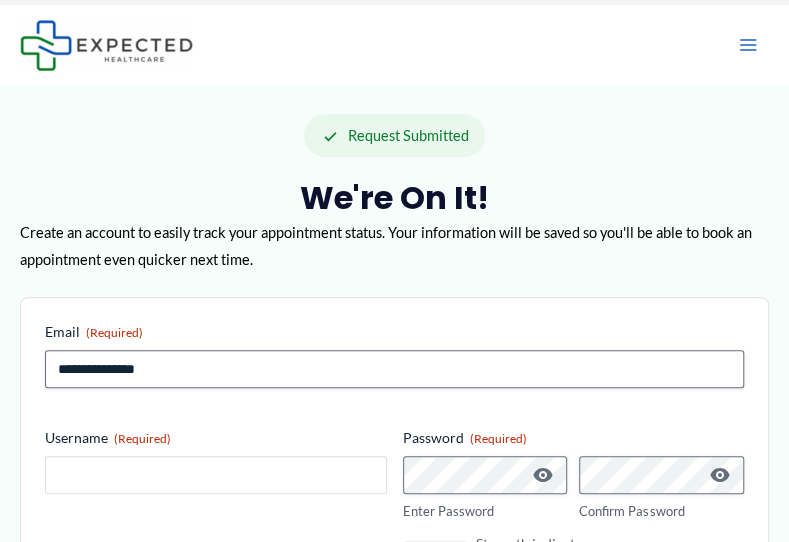 click on "Username (Required)" at bounding box center [216, 475] 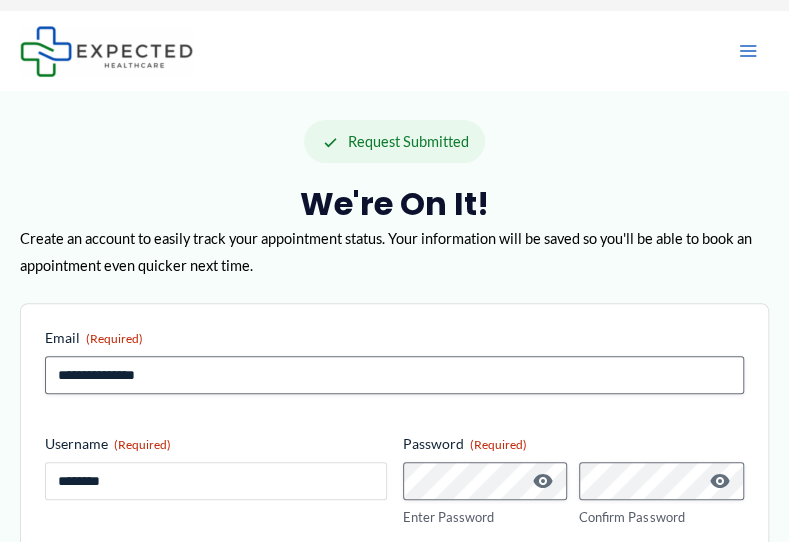 scroll, scrollTop: 28, scrollLeft: 0, axis: vertical 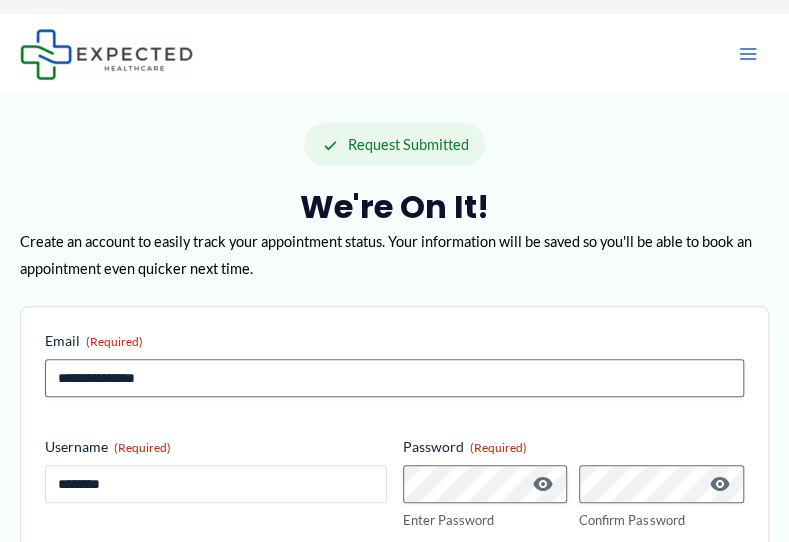 type on "********" 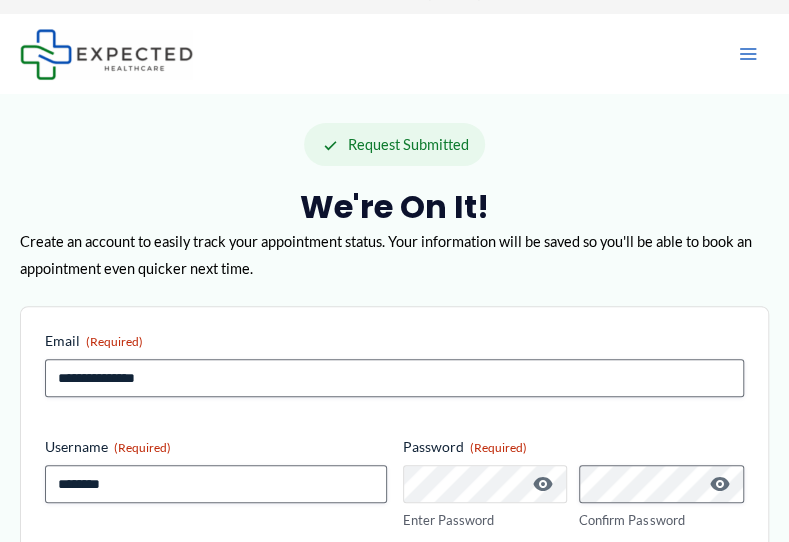 click on "Password (Required)
Enter Password
Confirm Password
Strength indicator" at bounding box center [574, 498] 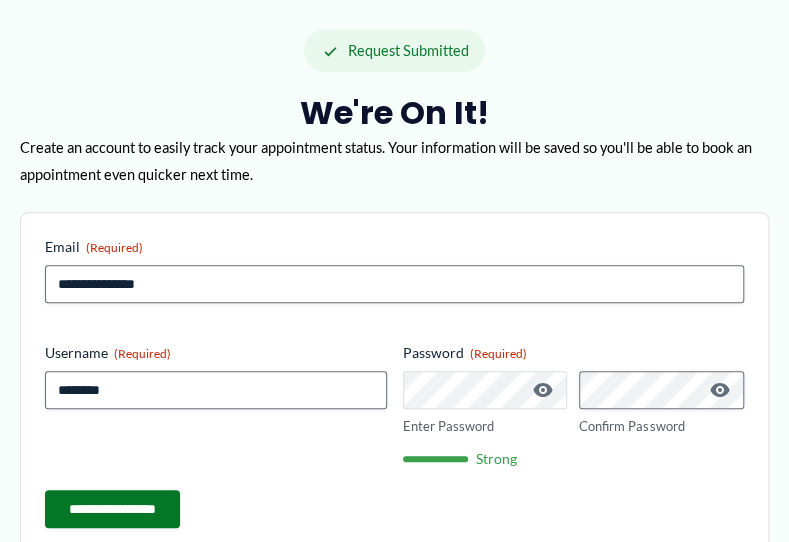 scroll, scrollTop: 121, scrollLeft: 0, axis: vertical 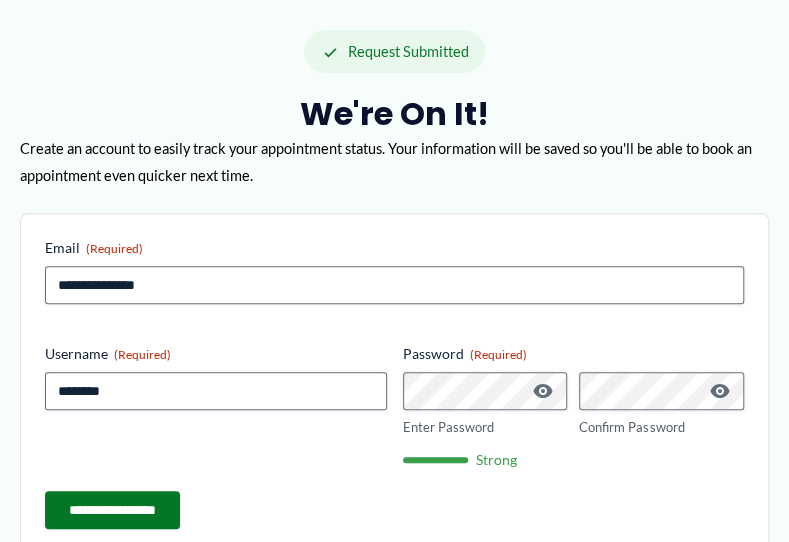 click on "Enter Password" at bounding box center [485, 427] 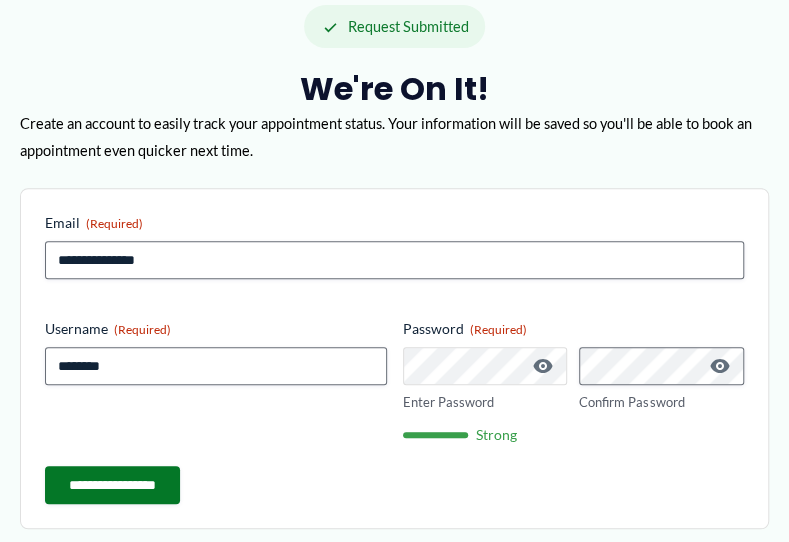 scroll, scrollTop: 160, scrollLeft: 0, axis: vertical 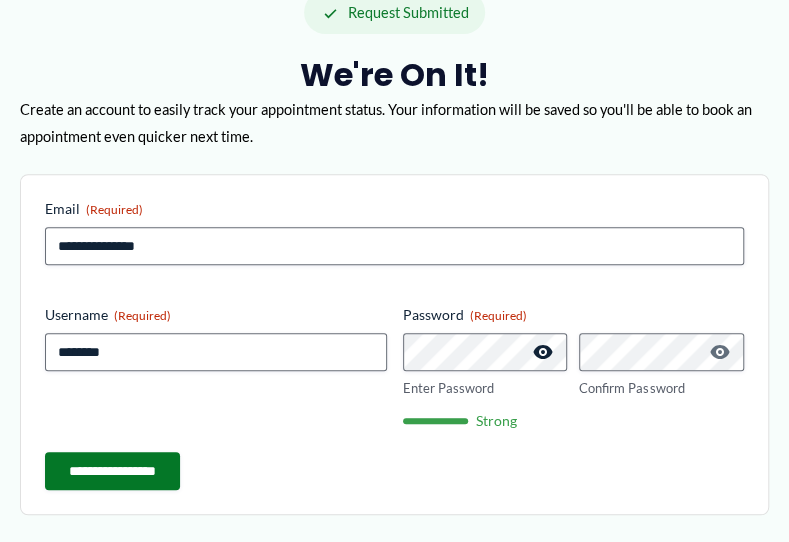 click at bounding box center (543, 352) 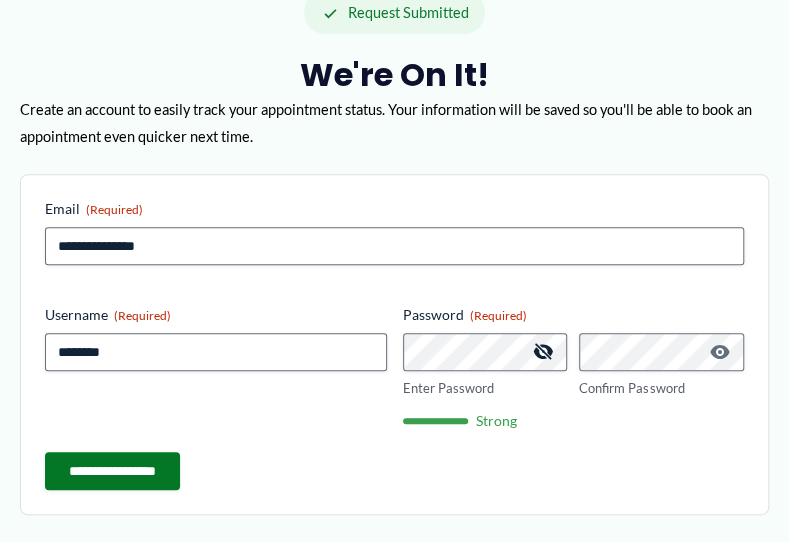 click at bounding box center [543, 352] 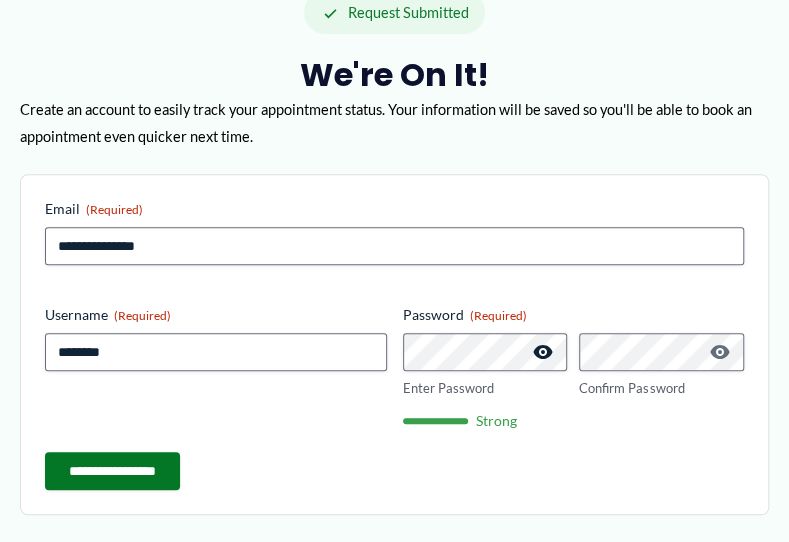 click at bounding box center [543, 352] 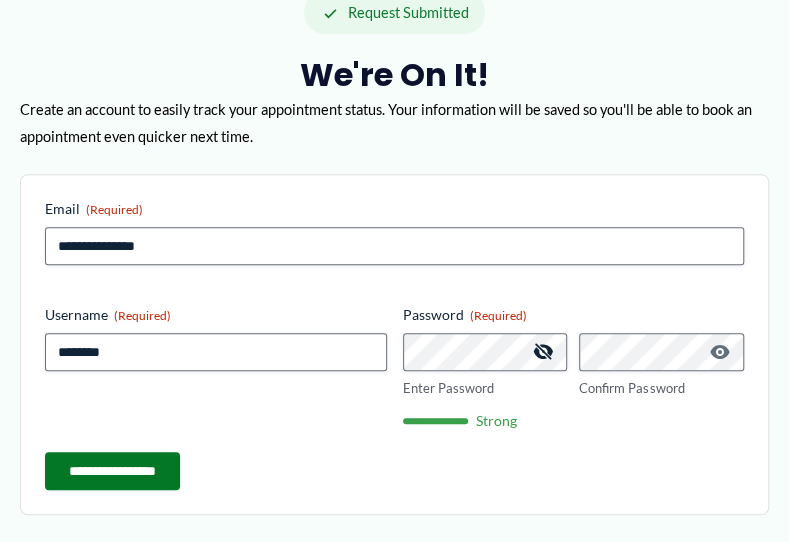 click at bounding box center [543, 352] 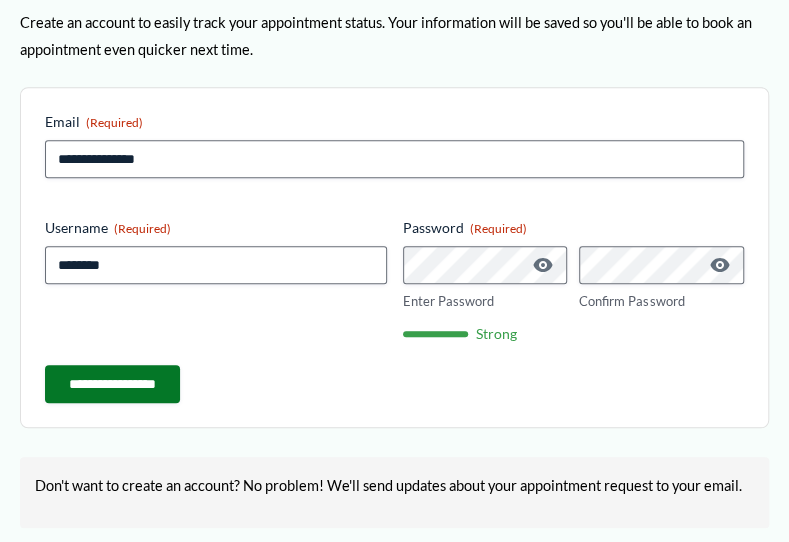 scroll, scrollTop: 240, scrollLeft: 0, axis: vertical 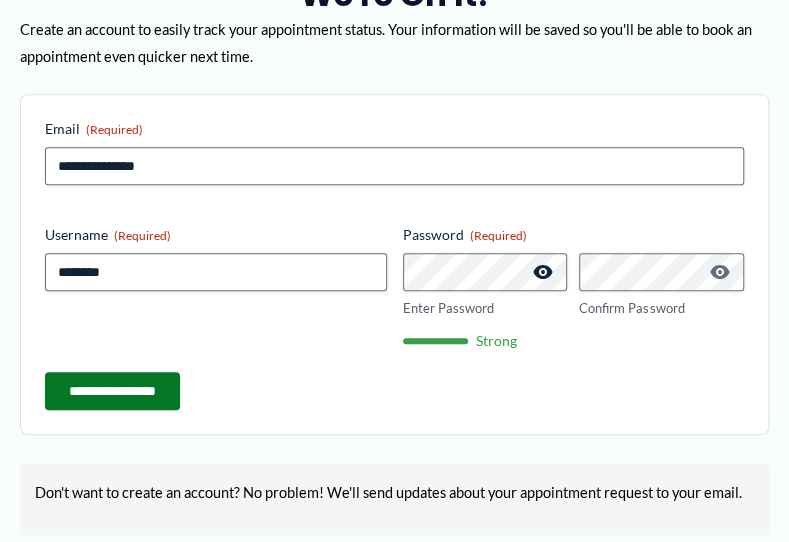 click at bounding box center (543, 272) 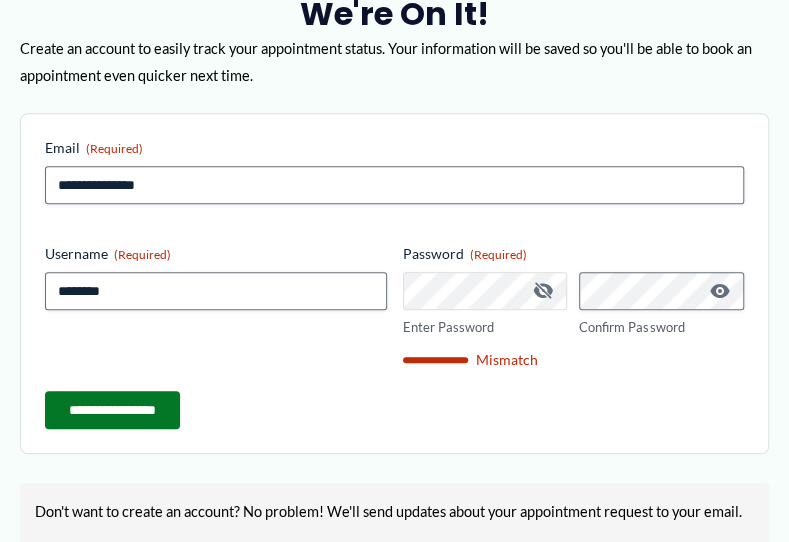scroll, scrollTop: 221, scrollLeft: 0, axis: vertical 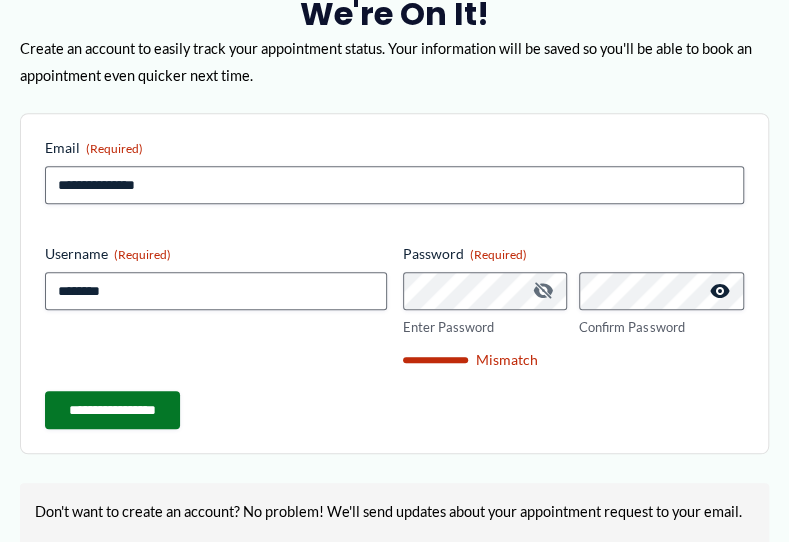 click at bounding box center [720, 291] 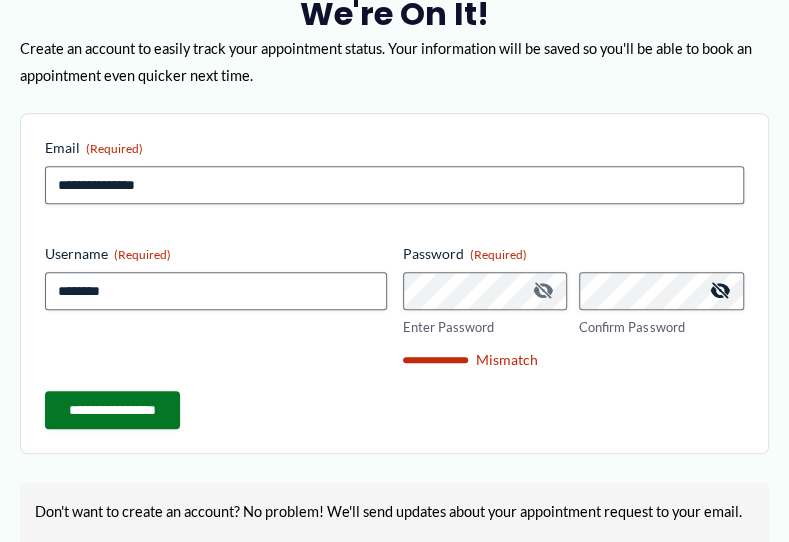 click at bounding box center [720, 291] 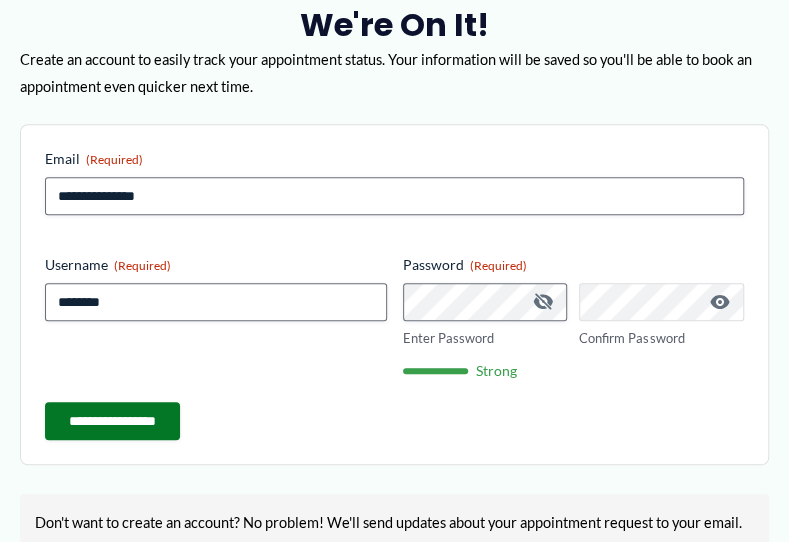 scroll, scrollTop: 212, scrollLeft: 0, axis: vertical 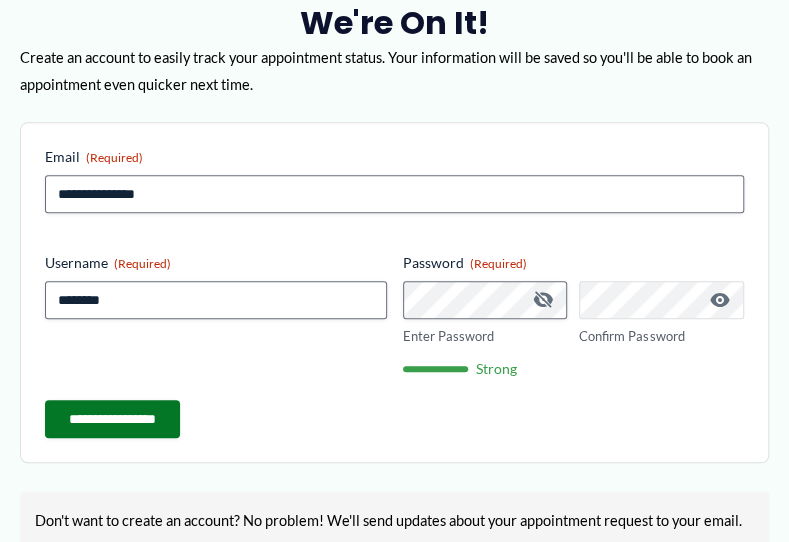 click on "**********" at bounding box center [112, 419] 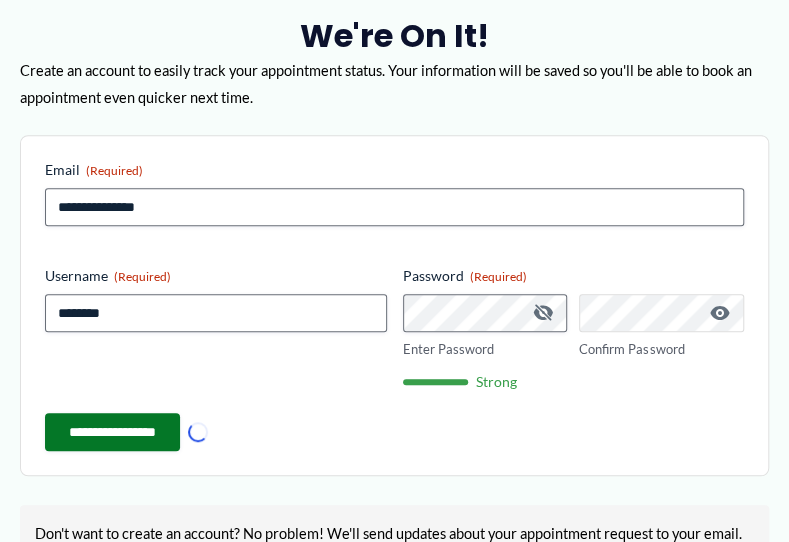 scroll, scrollTop: 209, scrollLeft: 0, axis: vertical 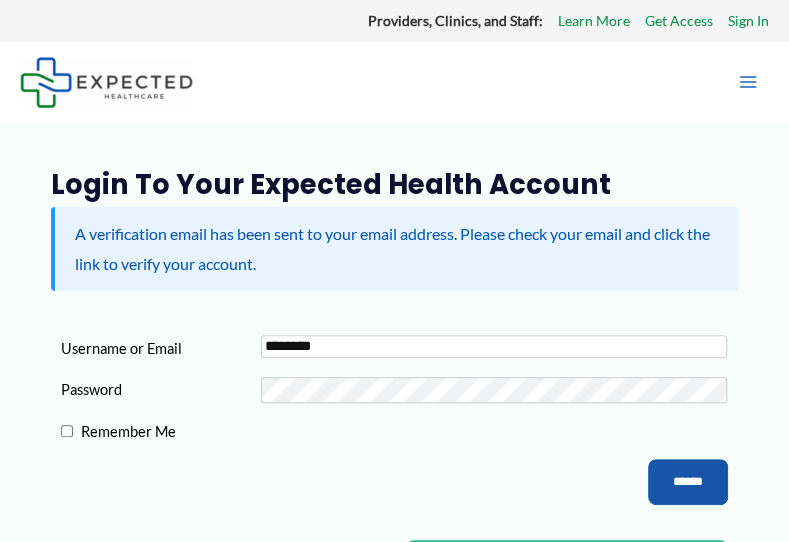 type on "********" 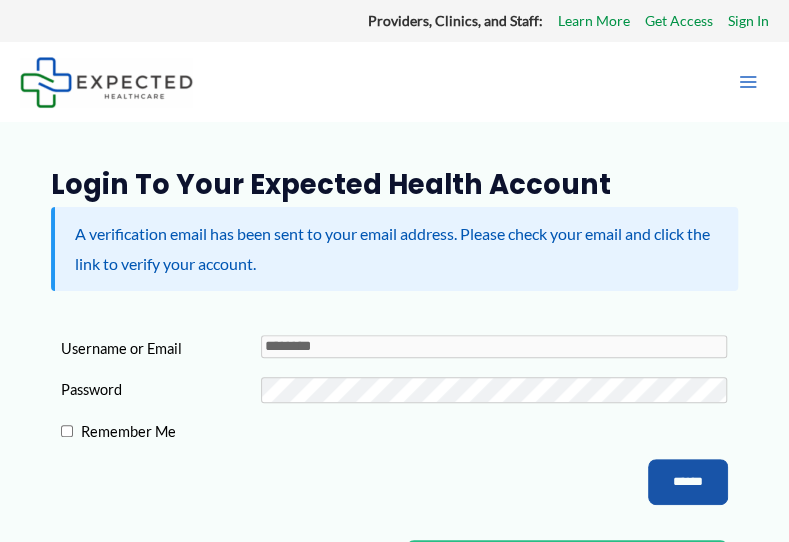 click on "Remember Me" at bounding box center (173, 431) 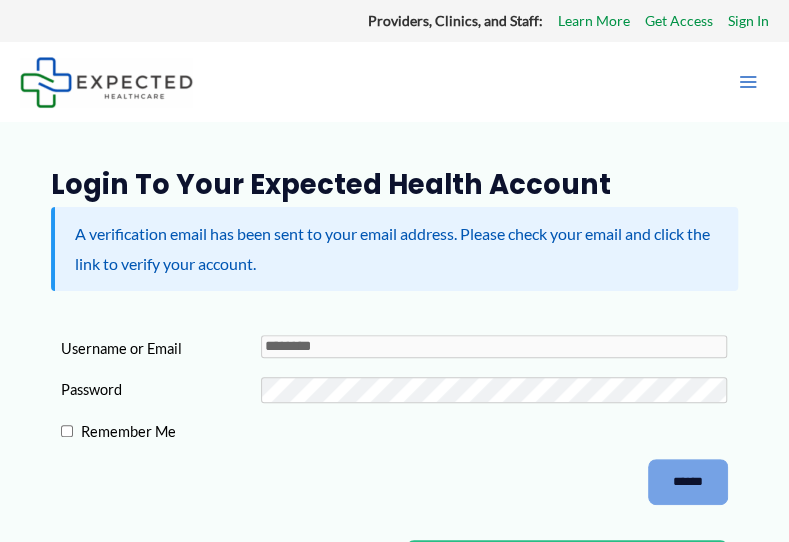scroll, scrollTop: 0, scrollLeft: 0, axis: both 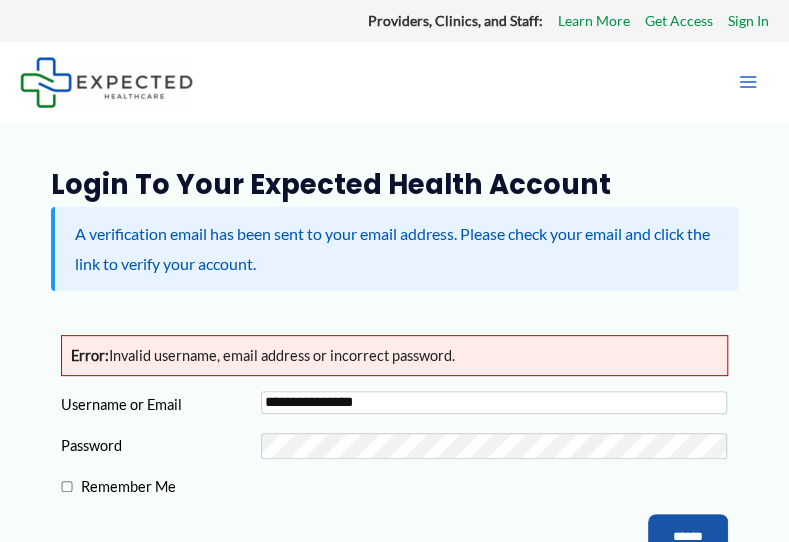 type on "**********" 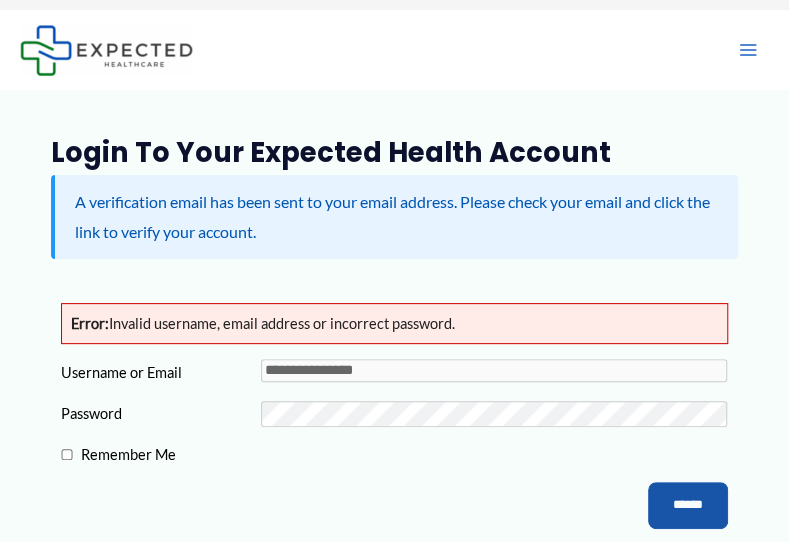 scroll, scrollTop: 32, scrollLeft: 0, axis: vertical 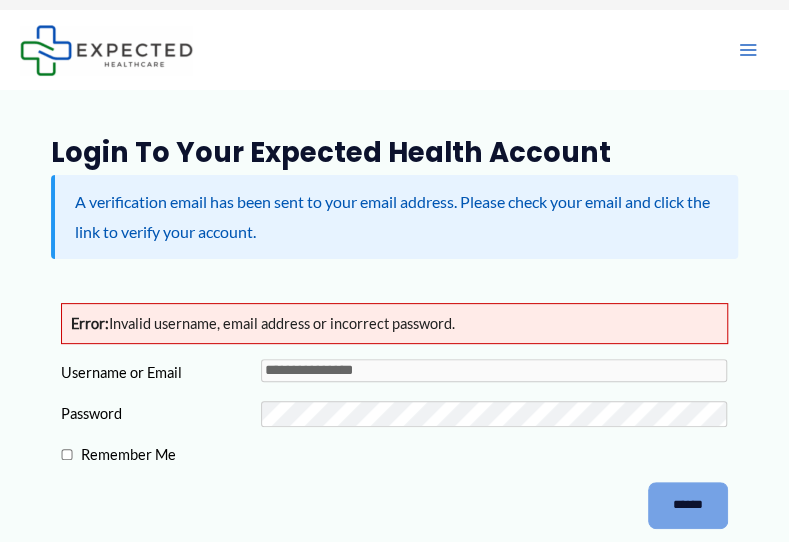 click on "******" at bounding box center [688, 505] 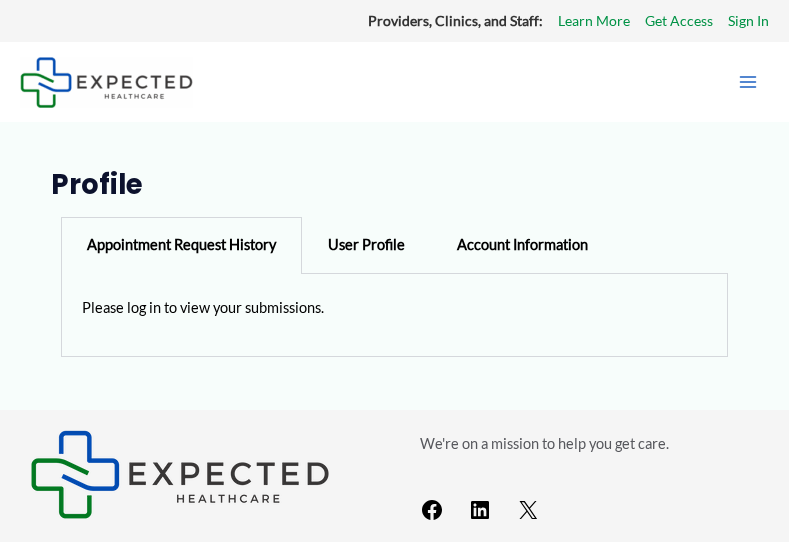scroll, scrollTop: 0, scrollLeft: 0, axis: both 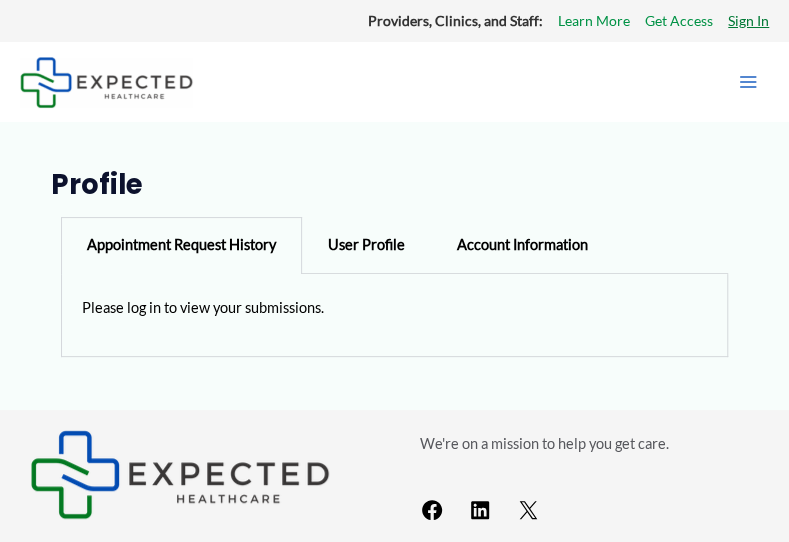 click on "Sign In" at bounding box center [748, 21] 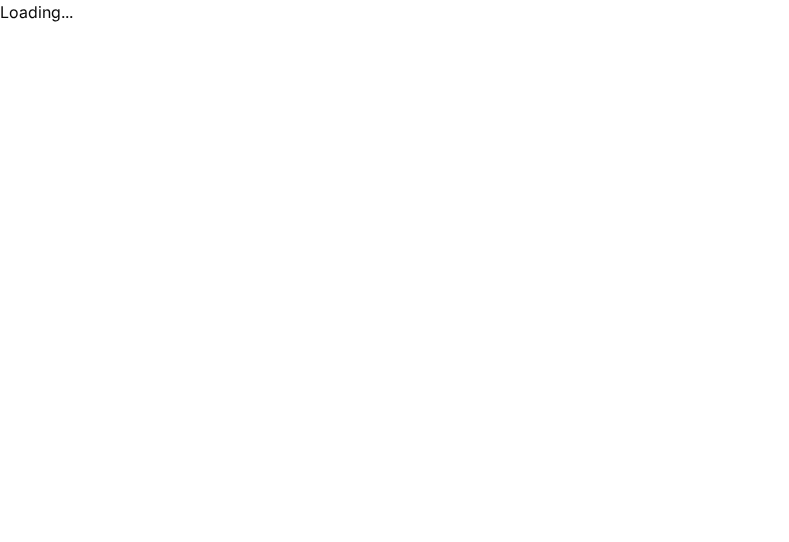 scroll, scrollTop: 0, scrollLeft: 0, axis: both 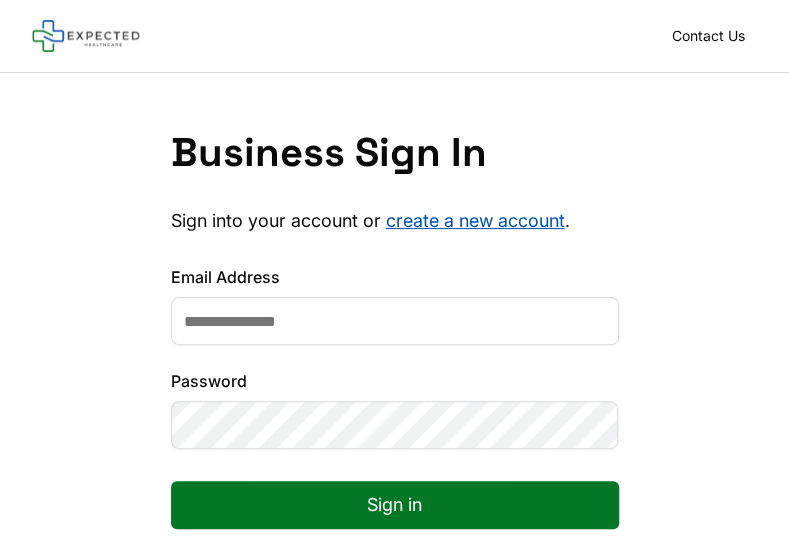drag, startPoint x: 328, startPoint y: 318, endPoint x: 338, endPoint y: 326, distance: 12.806249 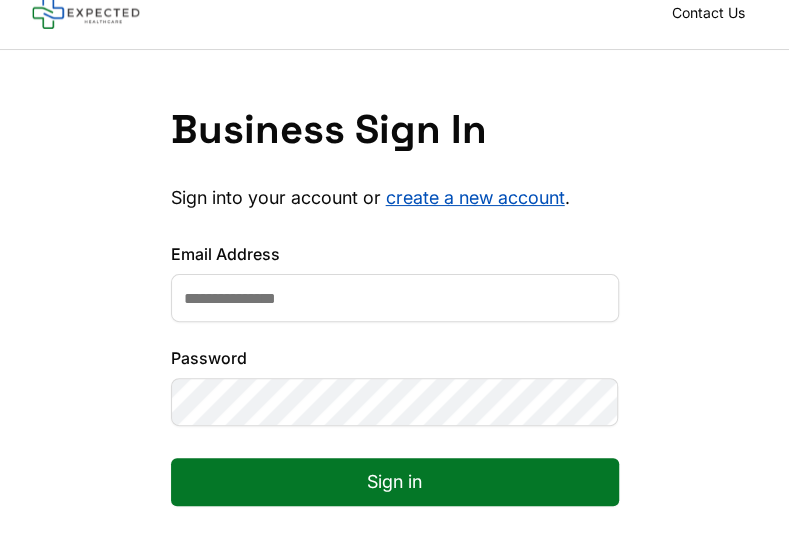 scroll, scrollTop: 31, scrollLeft: 0, axis: vertical 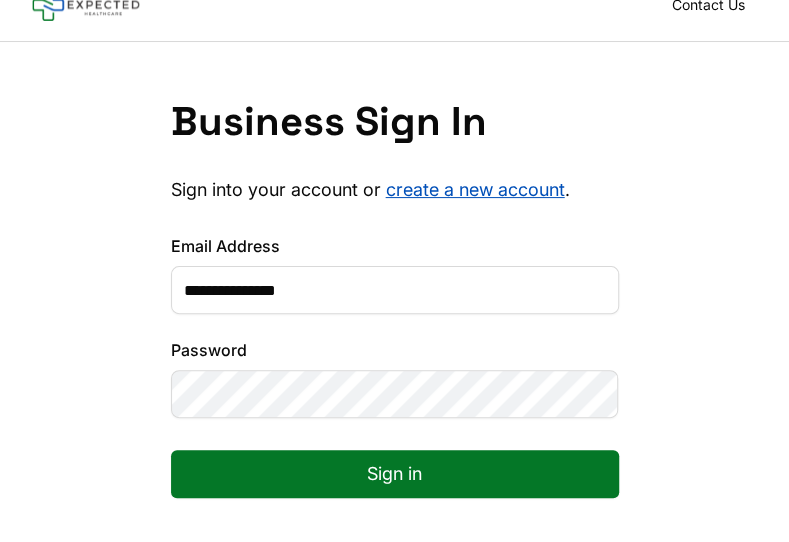 click on "Sign in" at bounding box center [395, 474] 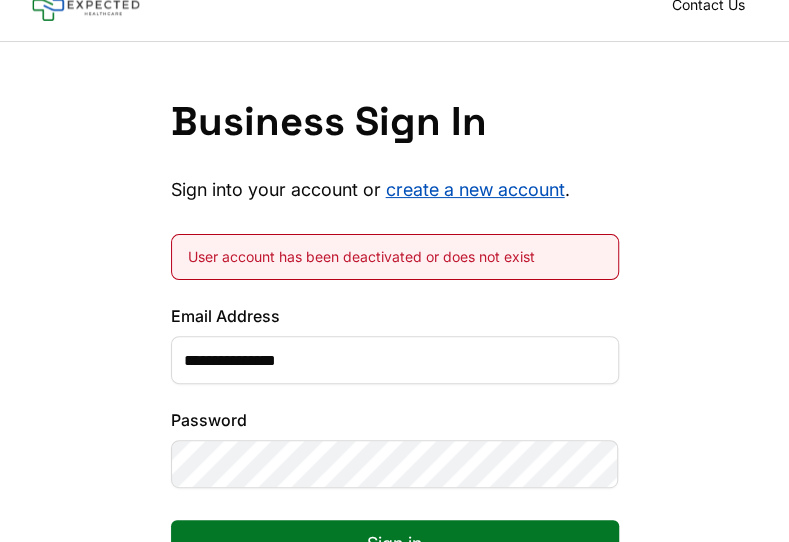 drag, startPoint x: 313, startPoint y: 362, endPoint x: 120, endPoint y: 360, distance: 193.01036 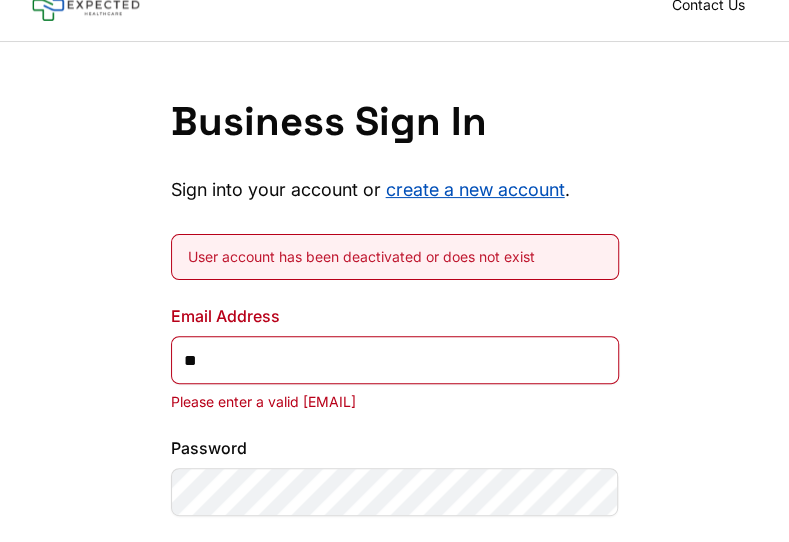 type on "*" 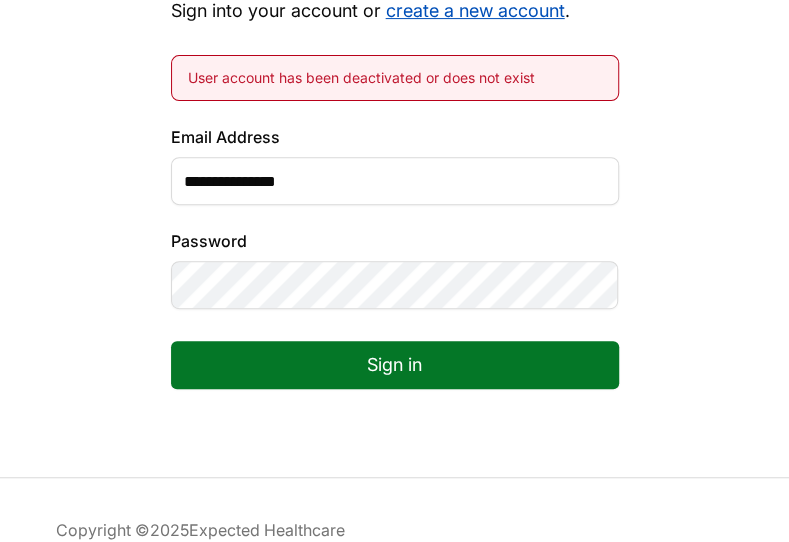 scroll, scrollTop: 216, scrollLeft: 0, axis: vertical 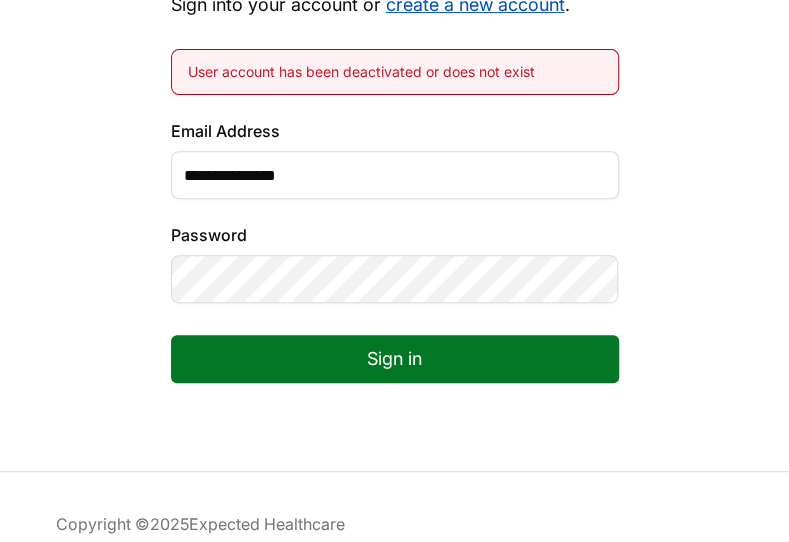 click on "Sign in" at bounding box center [395, 359] 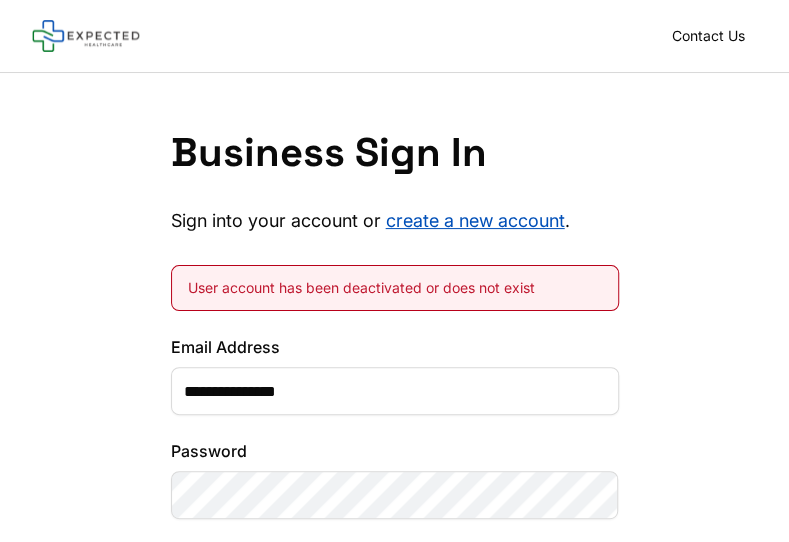 scroll, scrollTop: 0, scrollLeft: 0, axis: both 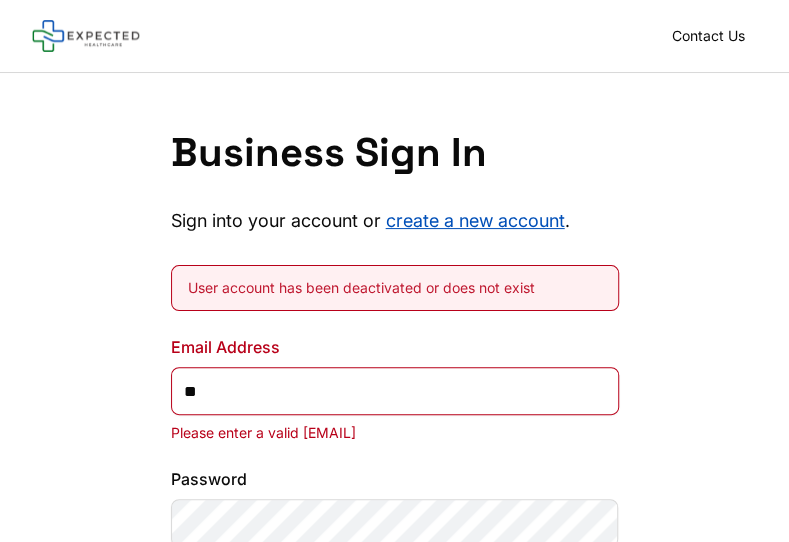 type on "*" 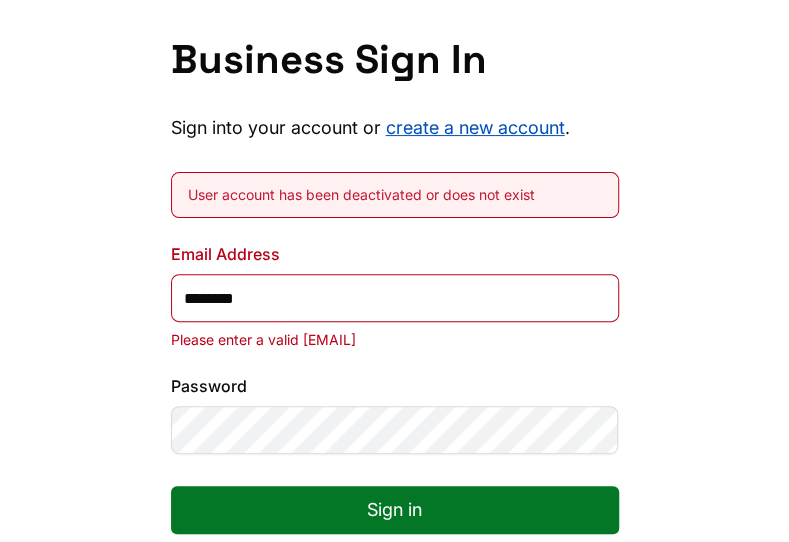 click on "Sign in" at bounding box center (395, 510) 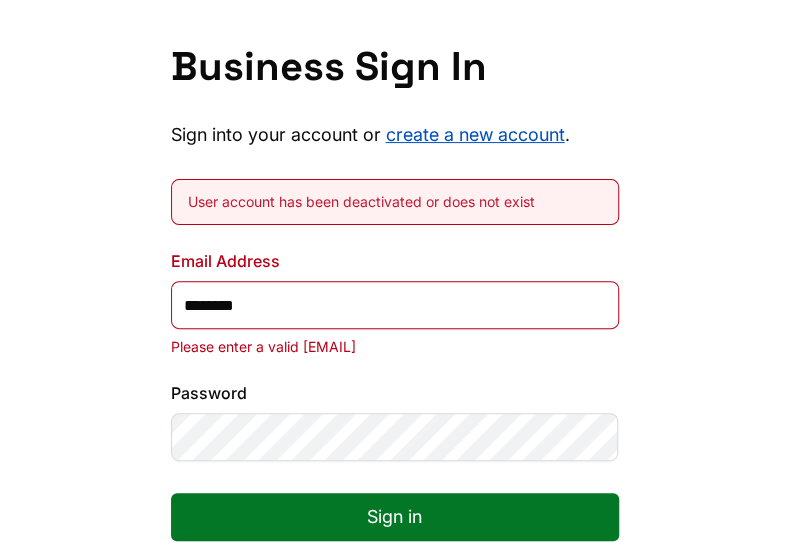 scroll, scrollTop: 86, scrollLeft: 0, axis: vertical 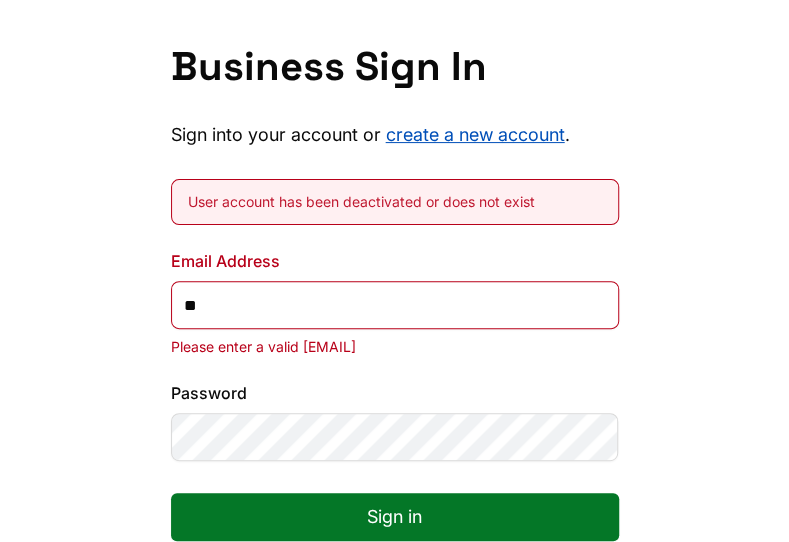 type on "*" 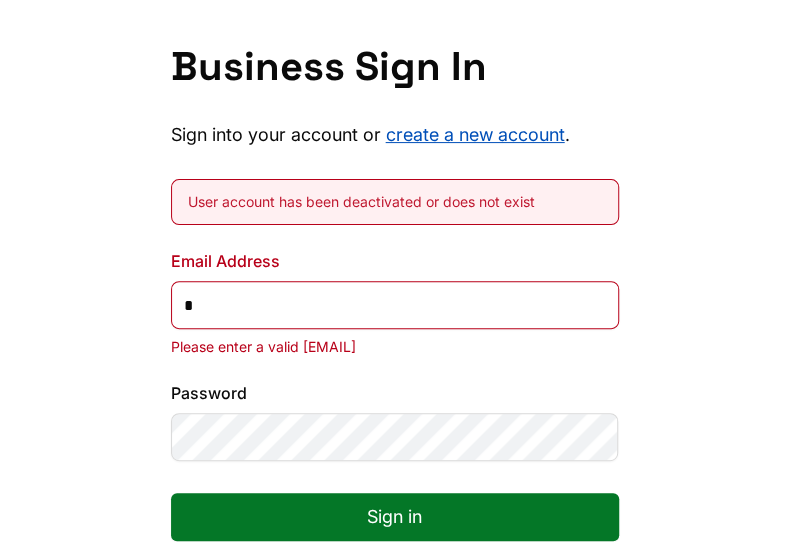 type 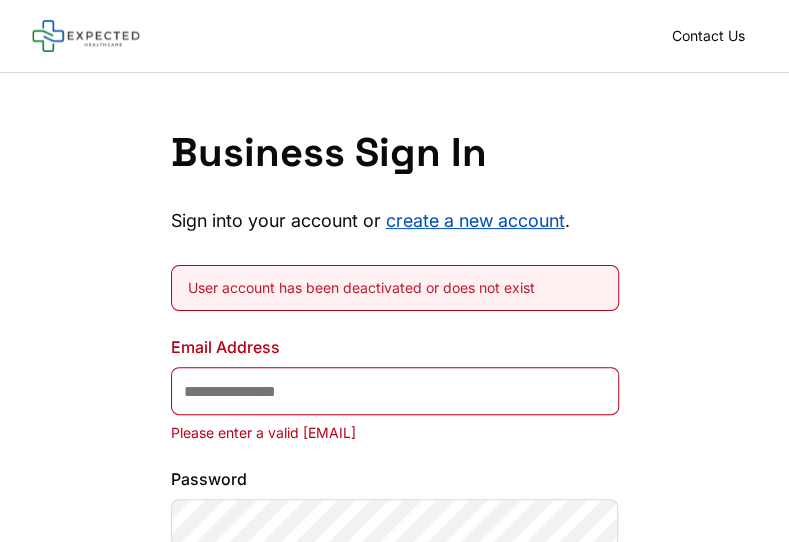 scroll, scrollTop: 0, scrollLeft: 0, axis: both 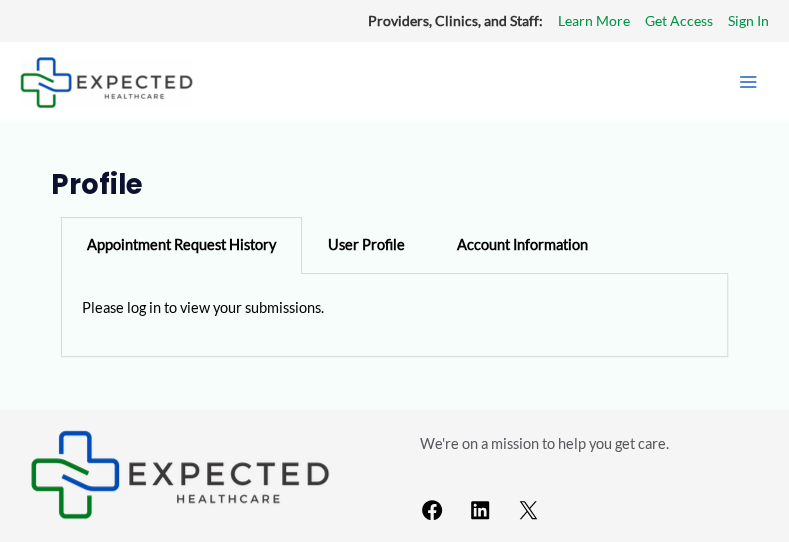 click 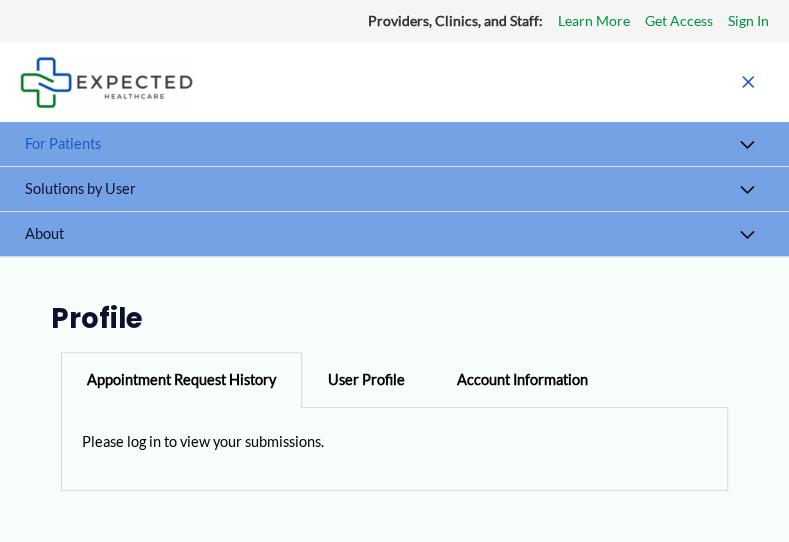 click on "For Patients" at bounding box center [394, 144] 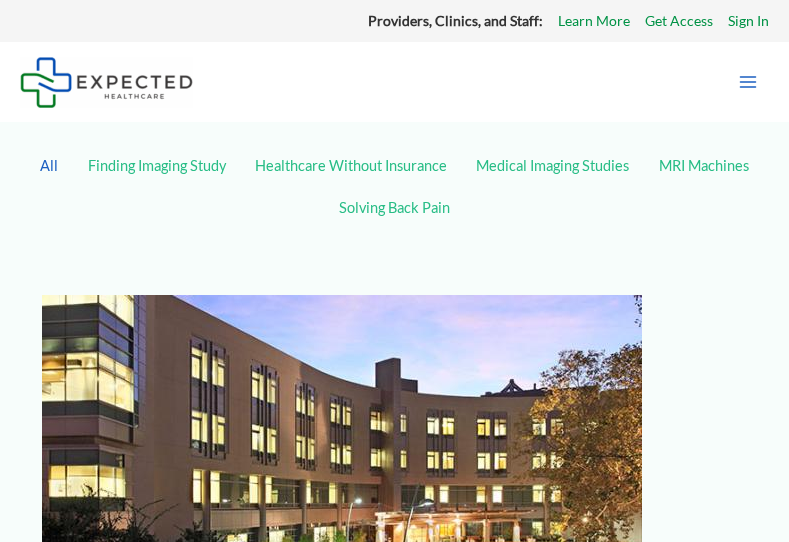 scroll, scrollTop: 0, scrollLeft: 0, axis: both 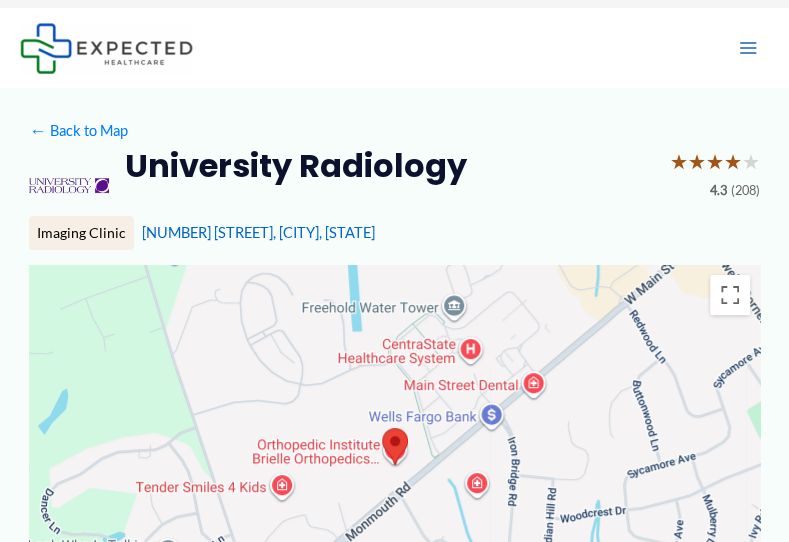click 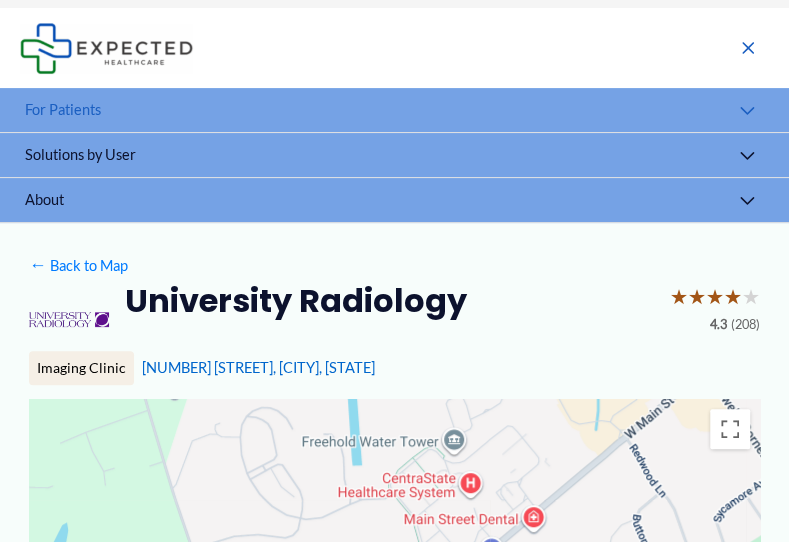click on "For Patients" at bounding box center (394, 110) 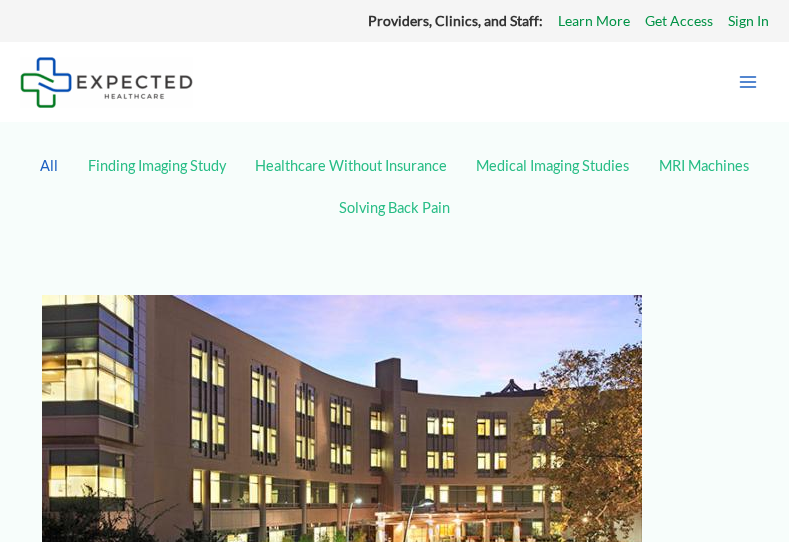 scroll, scrollTop: 98, scrollLeft: 0, axis: vertical 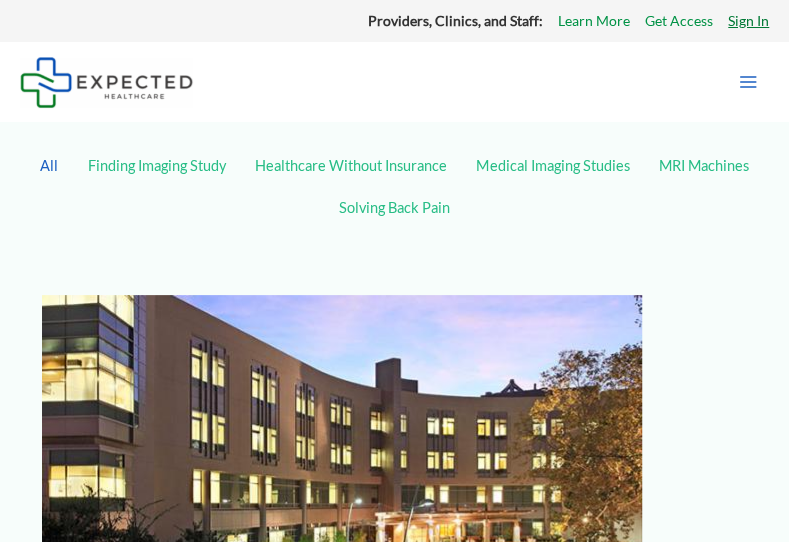 click on "Sign In" at bounding box center [748, 21] 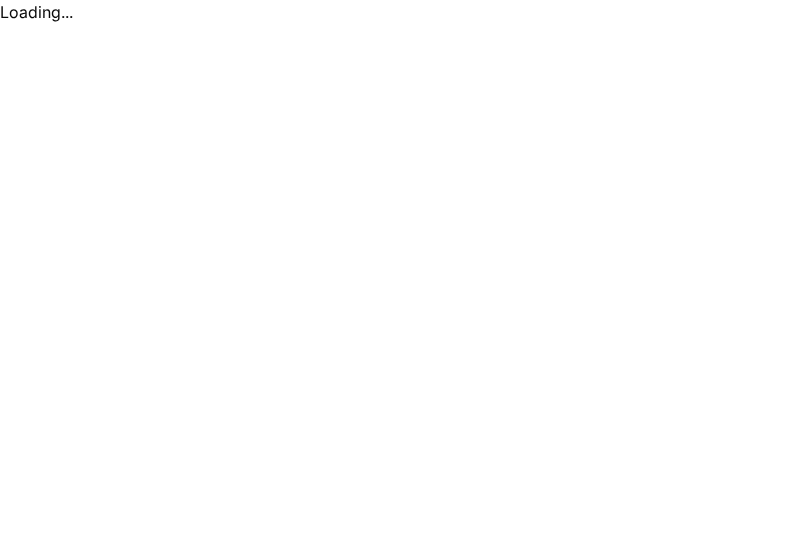scroll, scrollTop: 0, scrollLeft: 0, axis: both 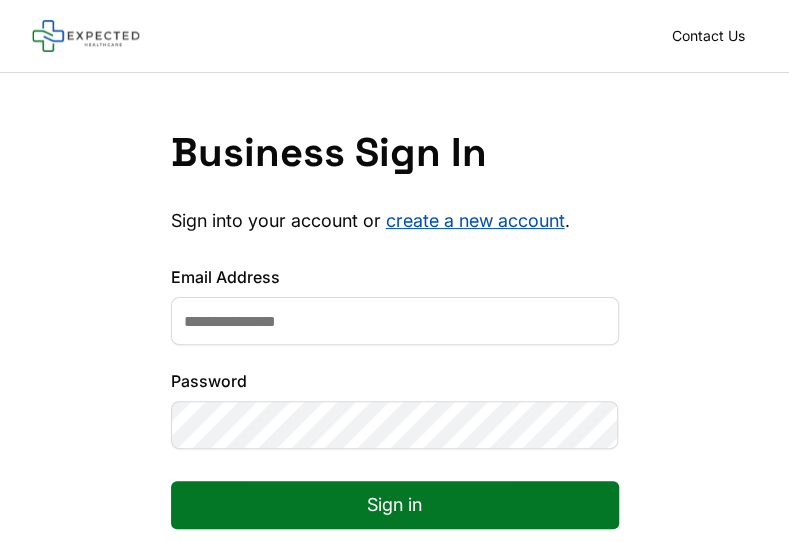 drag, startPoint x: 330, startPoint y: 314, endPoint x: 209, endPoint y: 322, distance: 121.264175 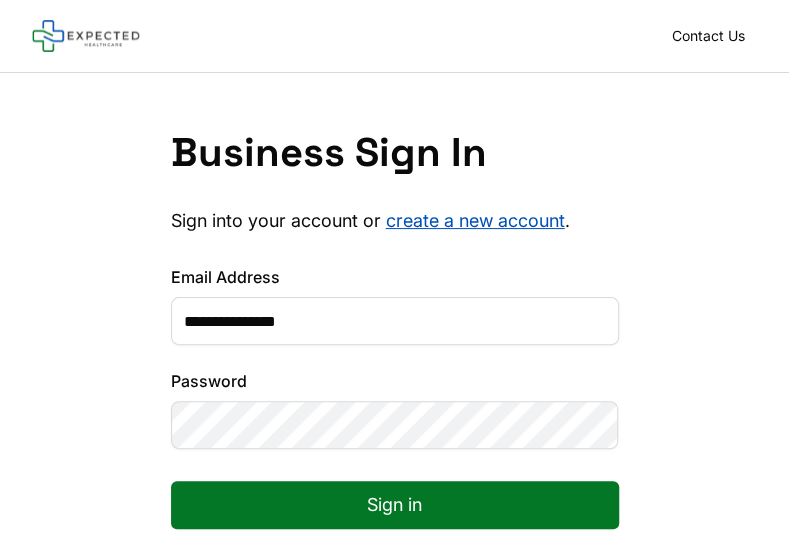 type on "**********" 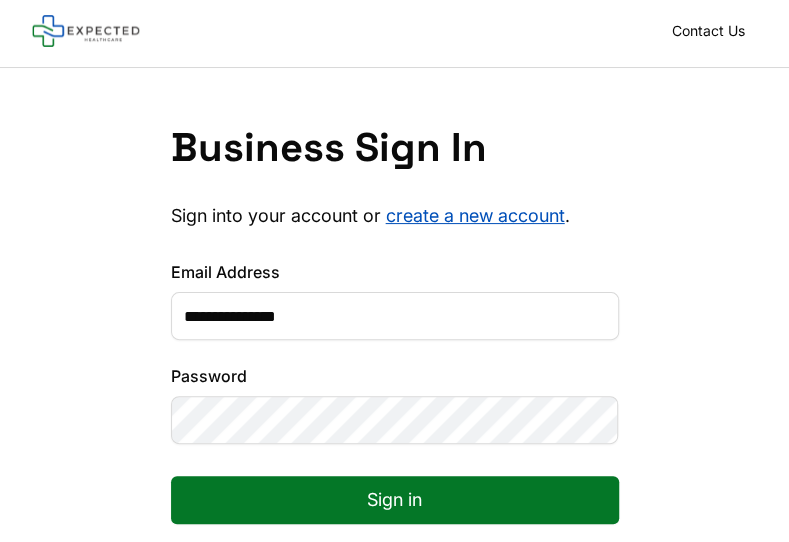 click on "Sign in" at bounding box center [395, 500] 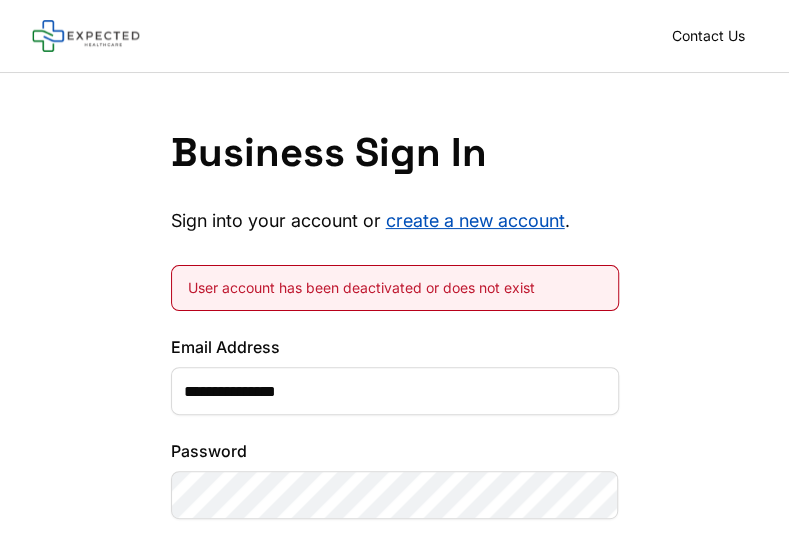 scroll, scrollTop: 0, scrollLeft: 0, axis: both 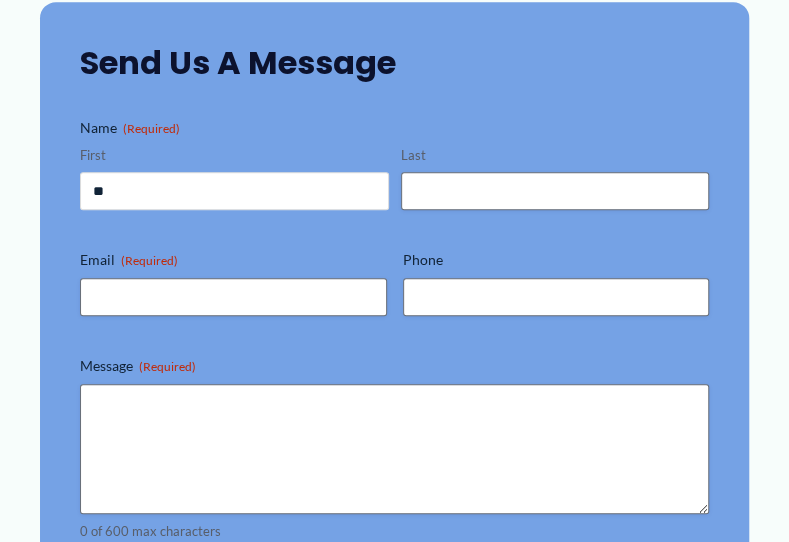 type on "*" 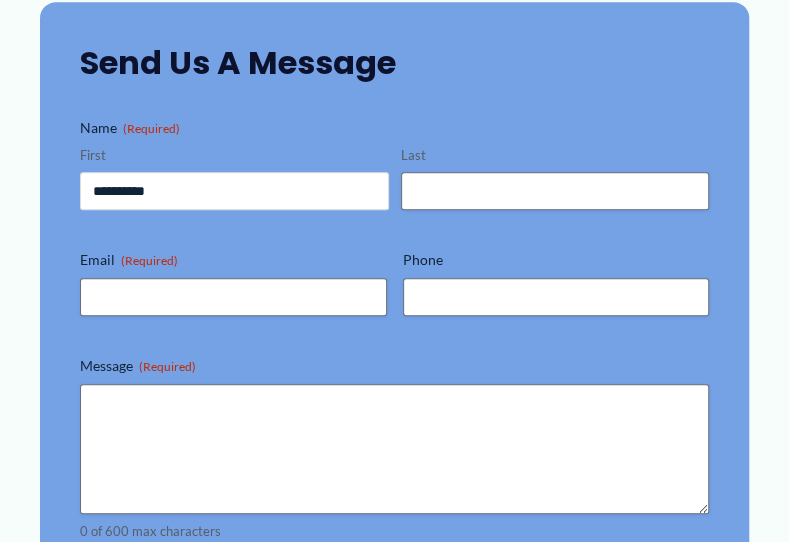 scroll, scrollTop: 398, scrollLeft: 0, axis: vertical 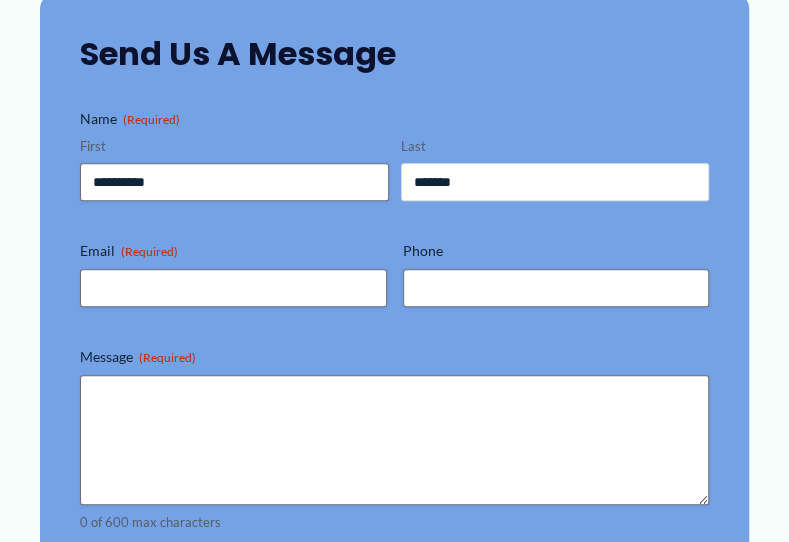 type on "*******" 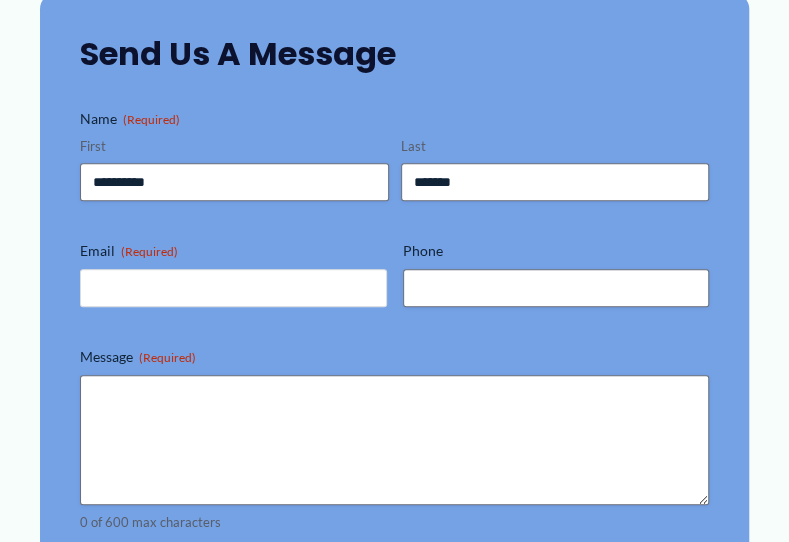 scroll, scrollTop: 406, scrollLeft: 0, axis: vertical 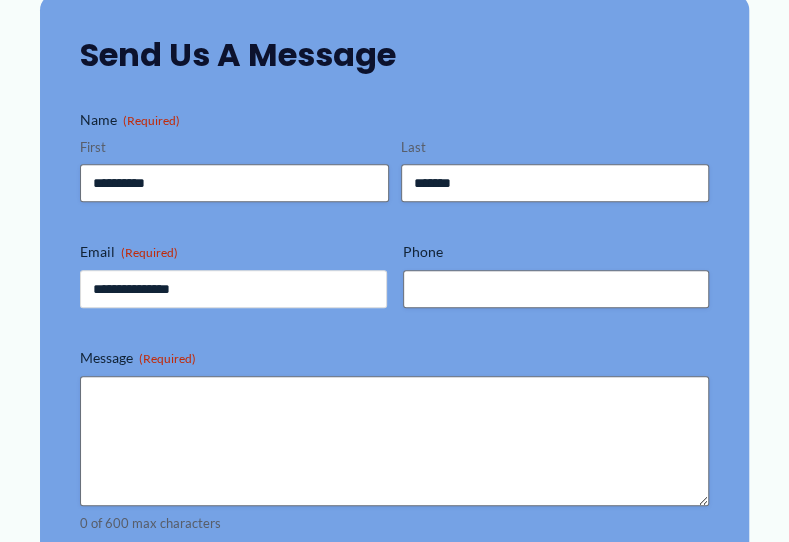 type on "**********" 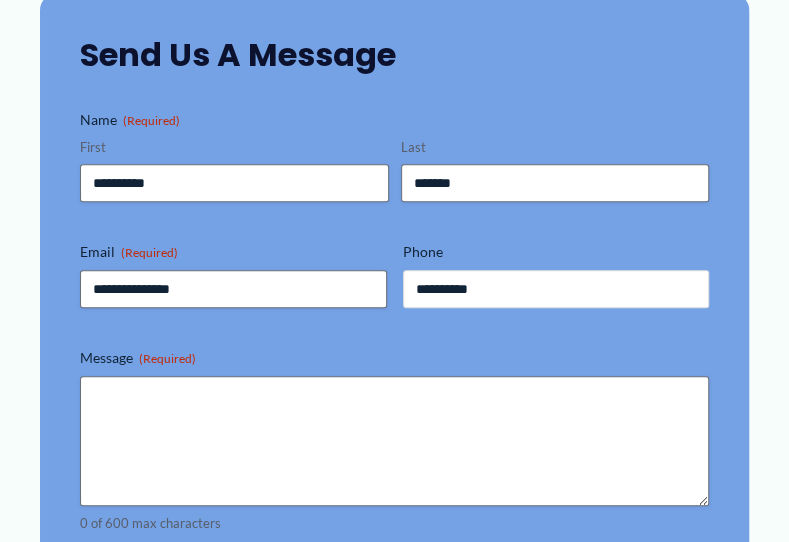 scroll, scrollTop: 406, scrollLeft: 0, axis: vertical 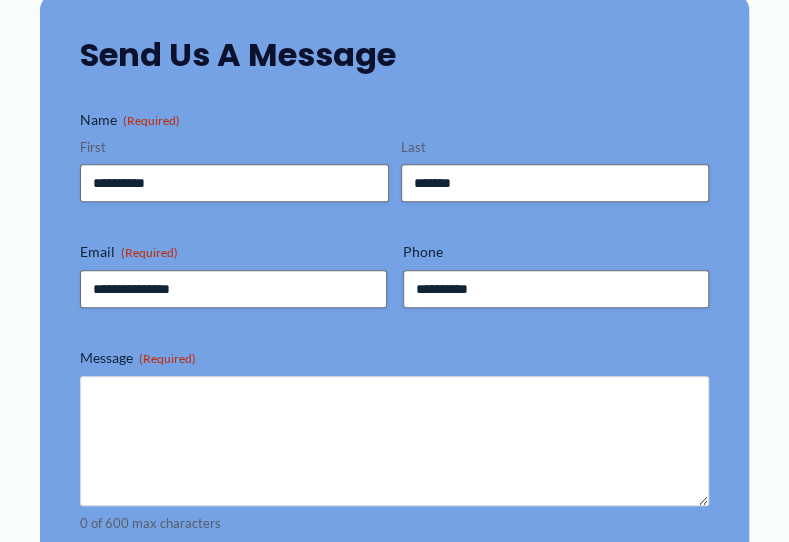 click on "Message (Required)" at bounding box center (394, 441) 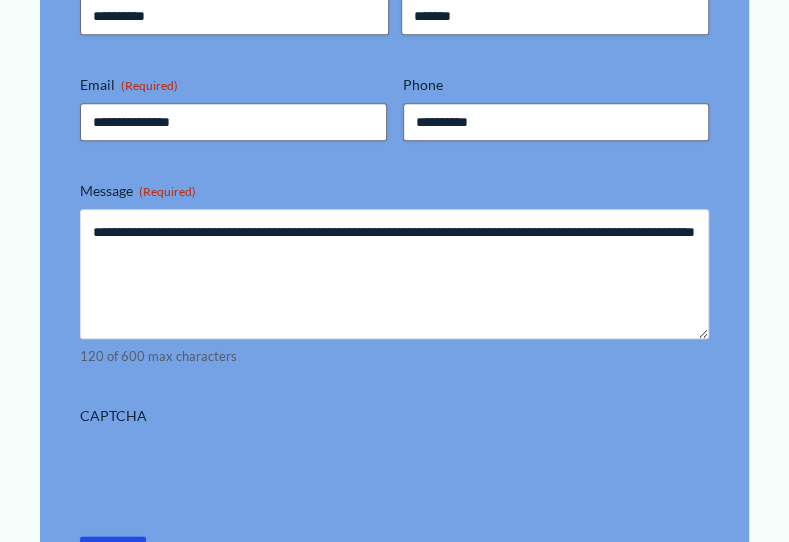 scroll, scrollTop: 573, scrollLeft: 0, axis: vertical 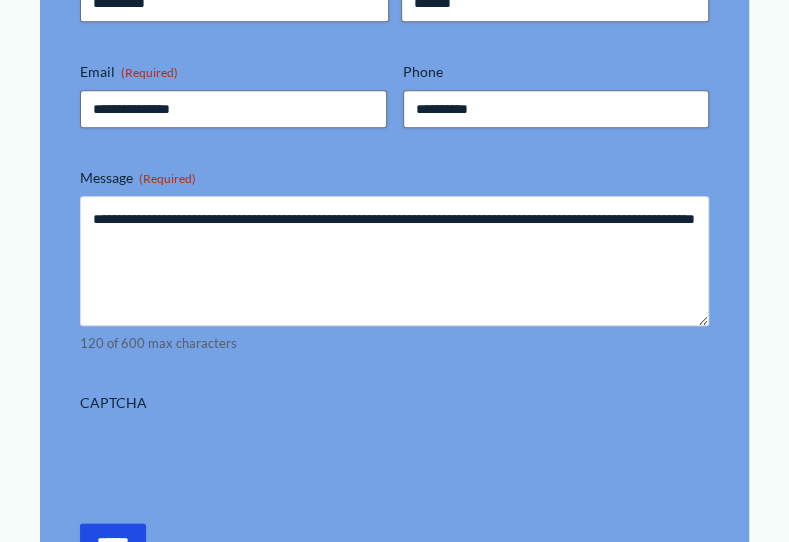 type on "**********" 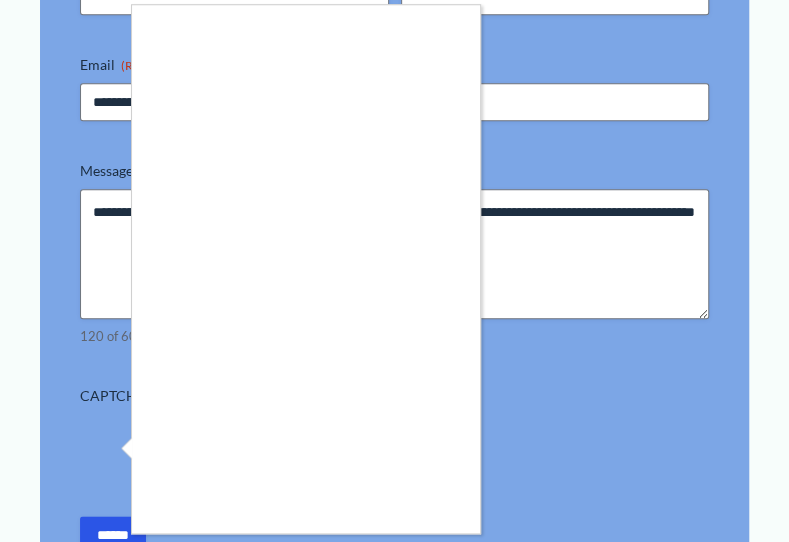 scroll, scrollTop: 593, scrollLeft: 0, axis: vertical 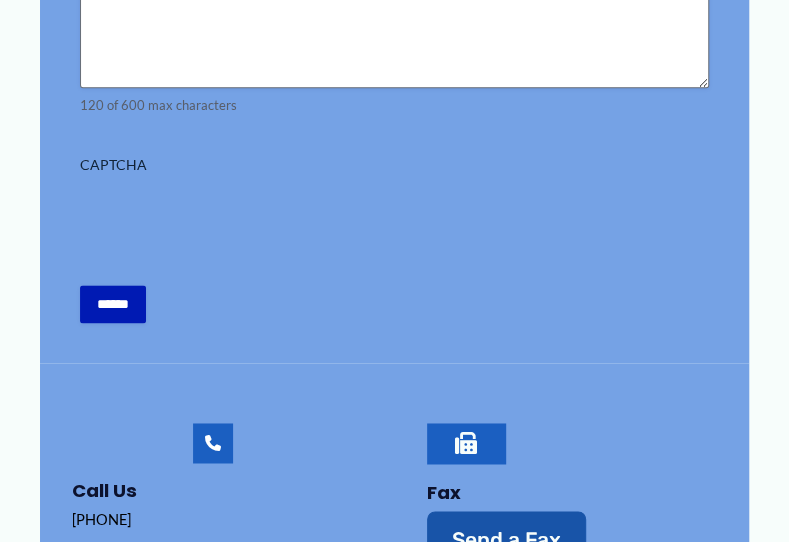 click on "******" at bounding box center [113, 304] 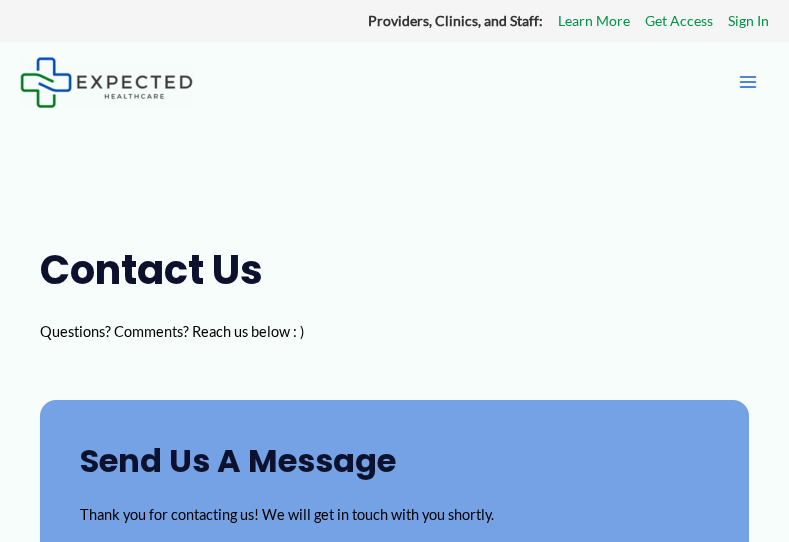 scroll, scrollTop: 0, scrollLeft: 0, axis: both 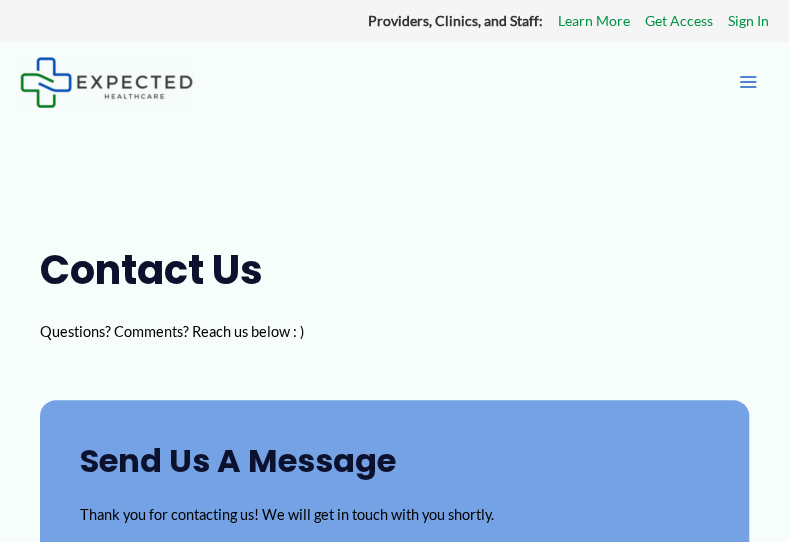 click 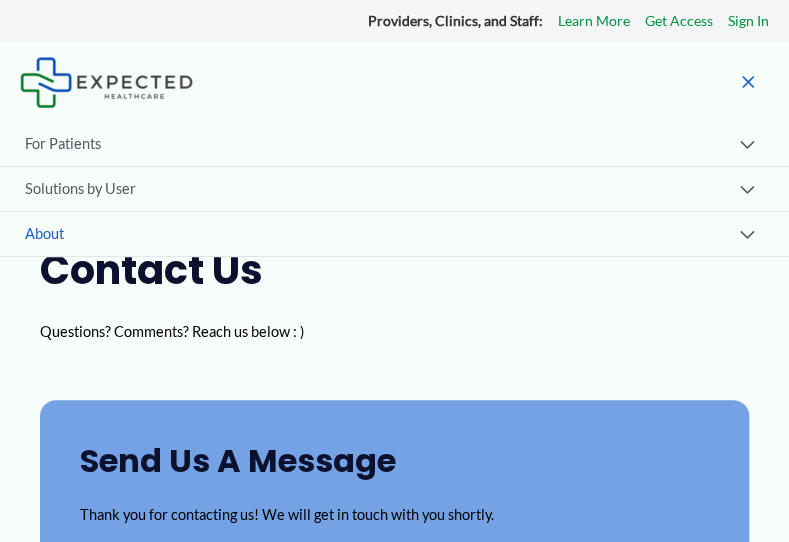 scroll, scrollTop: 0, scrollLeft: 0, axis: both 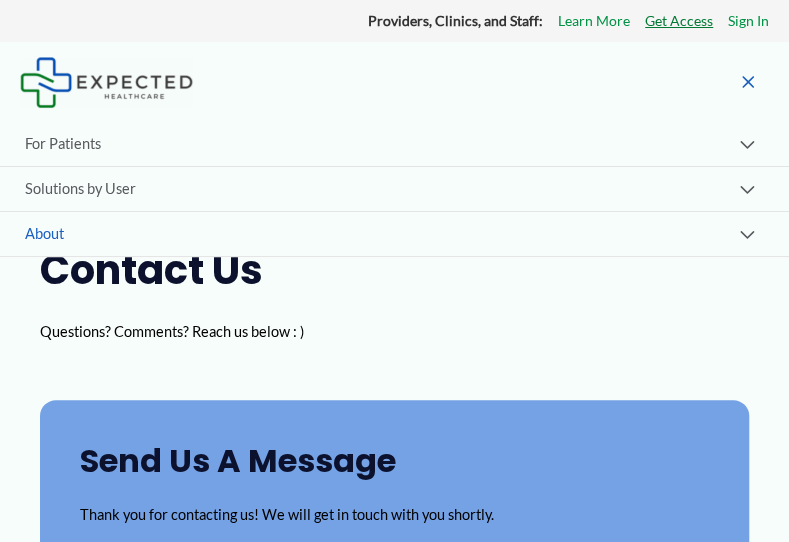 click on "Get Access" at bounding box center [679, 21] 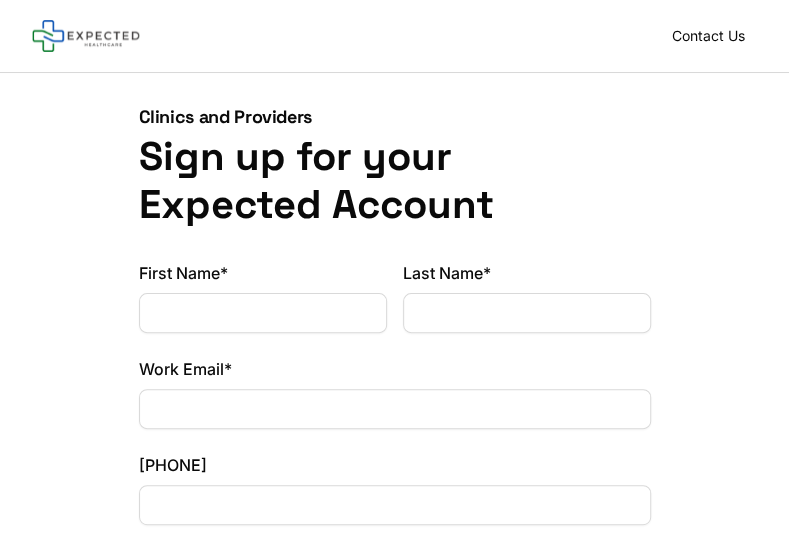 scroll, scrollTop: 0, scrollLeft: 0, axis: both 